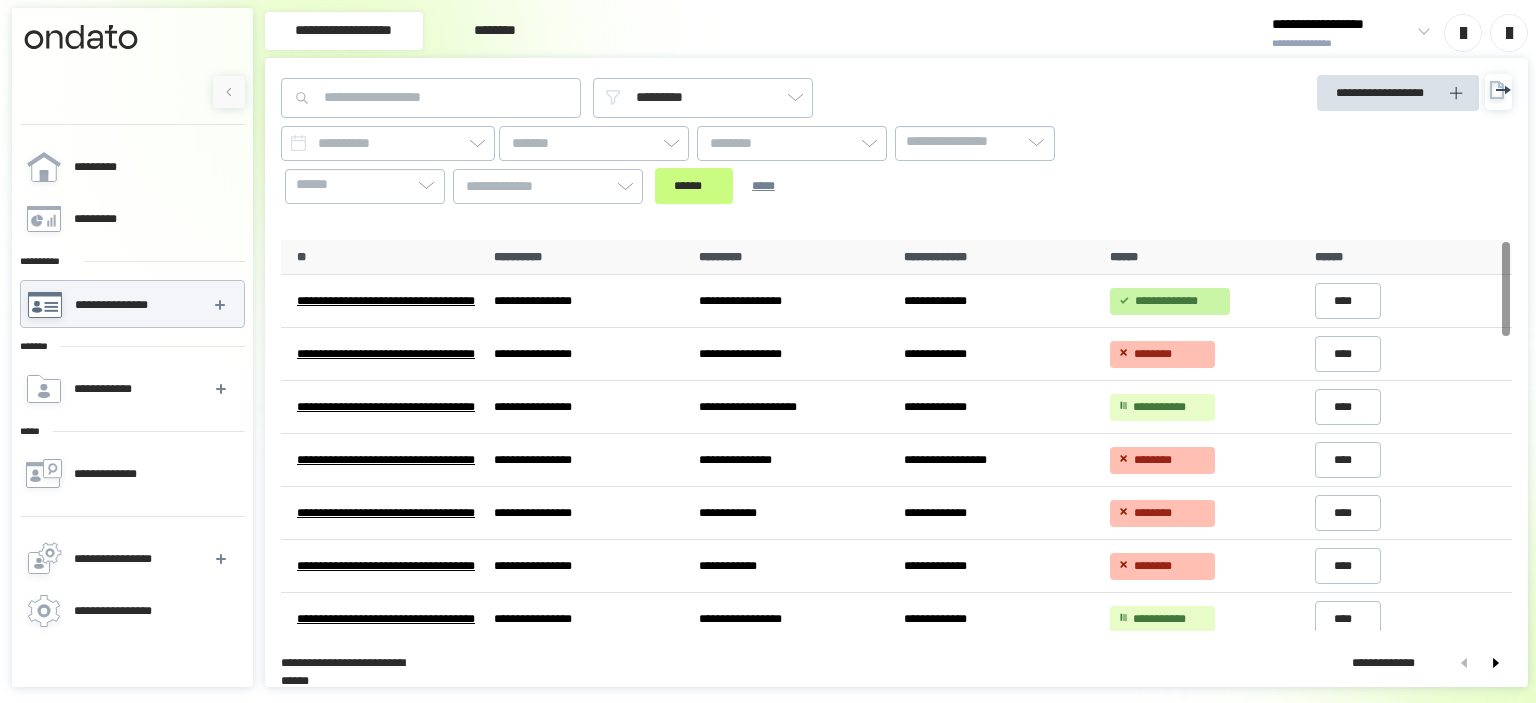 scroll, scrollTop: 0, scrollLeft: 0, axis: both 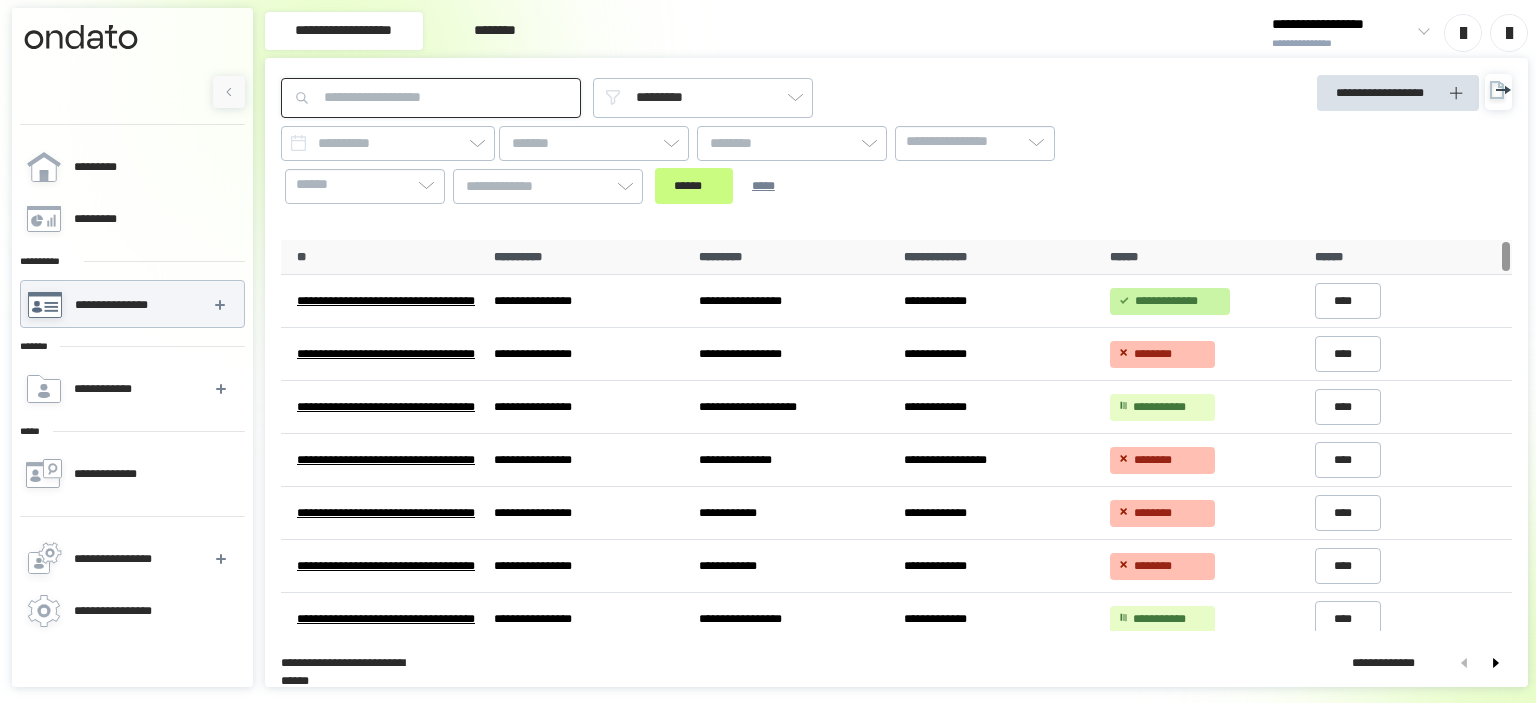 click at bounding box center [431, 98] 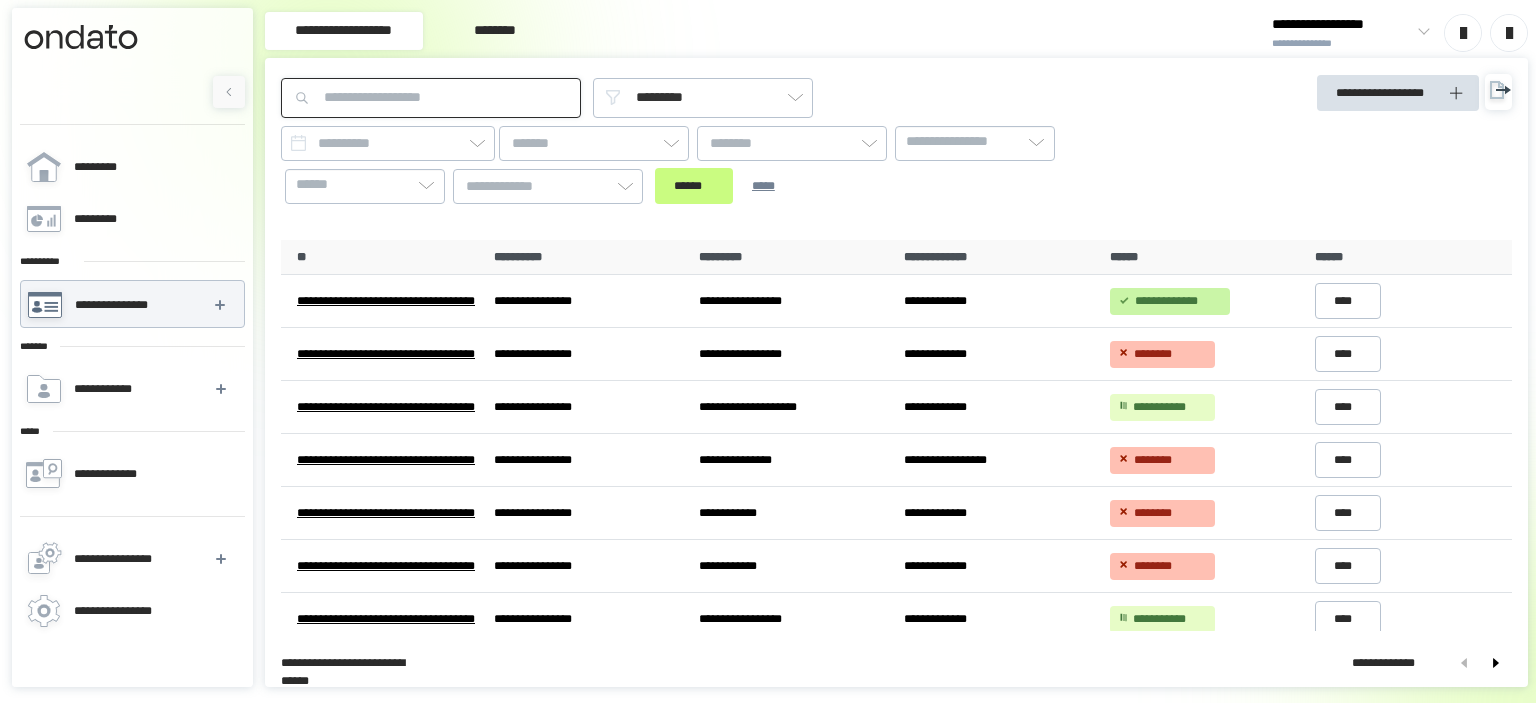paste on "**********" 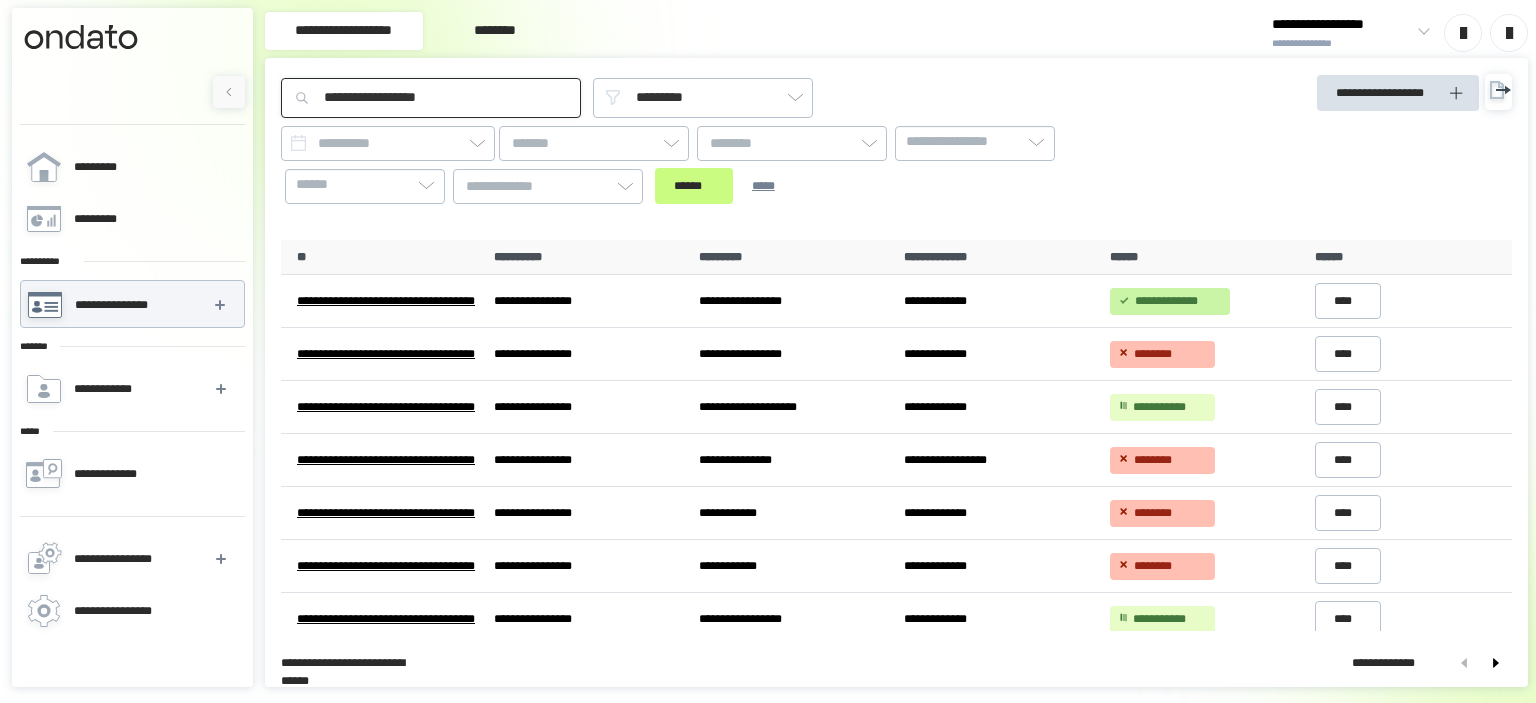 type on "**********" 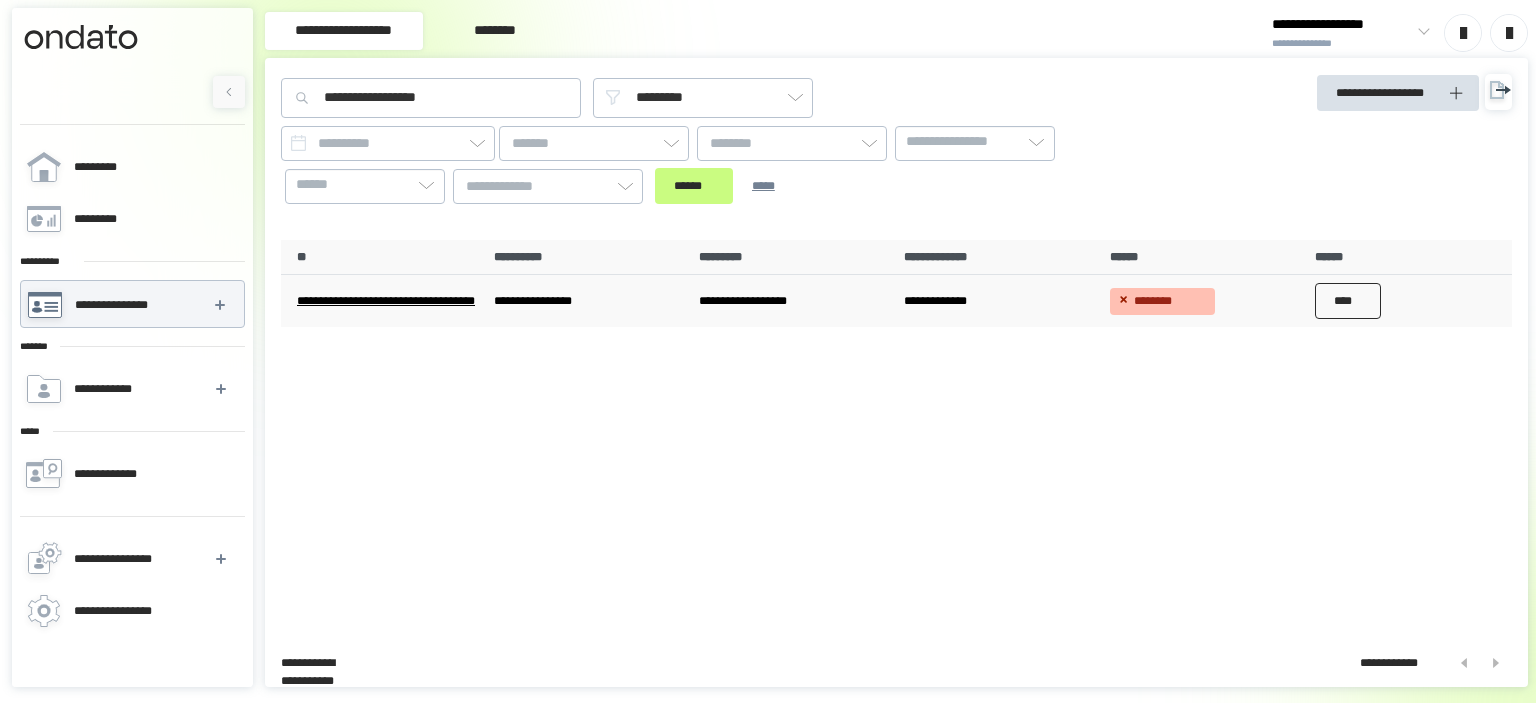 click on "****" at bounding box center [1348, 301] 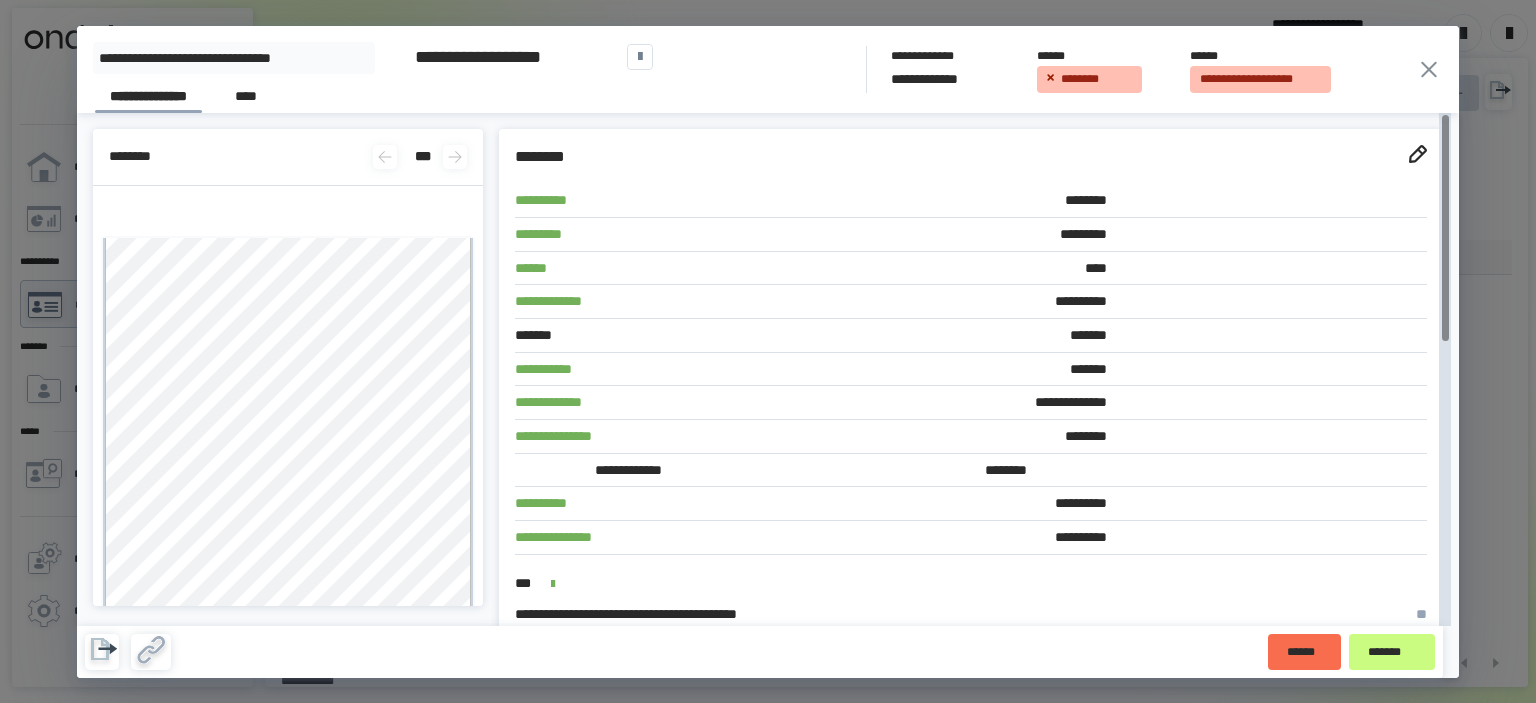 click on "**********" at bounding box center (873, 1398) 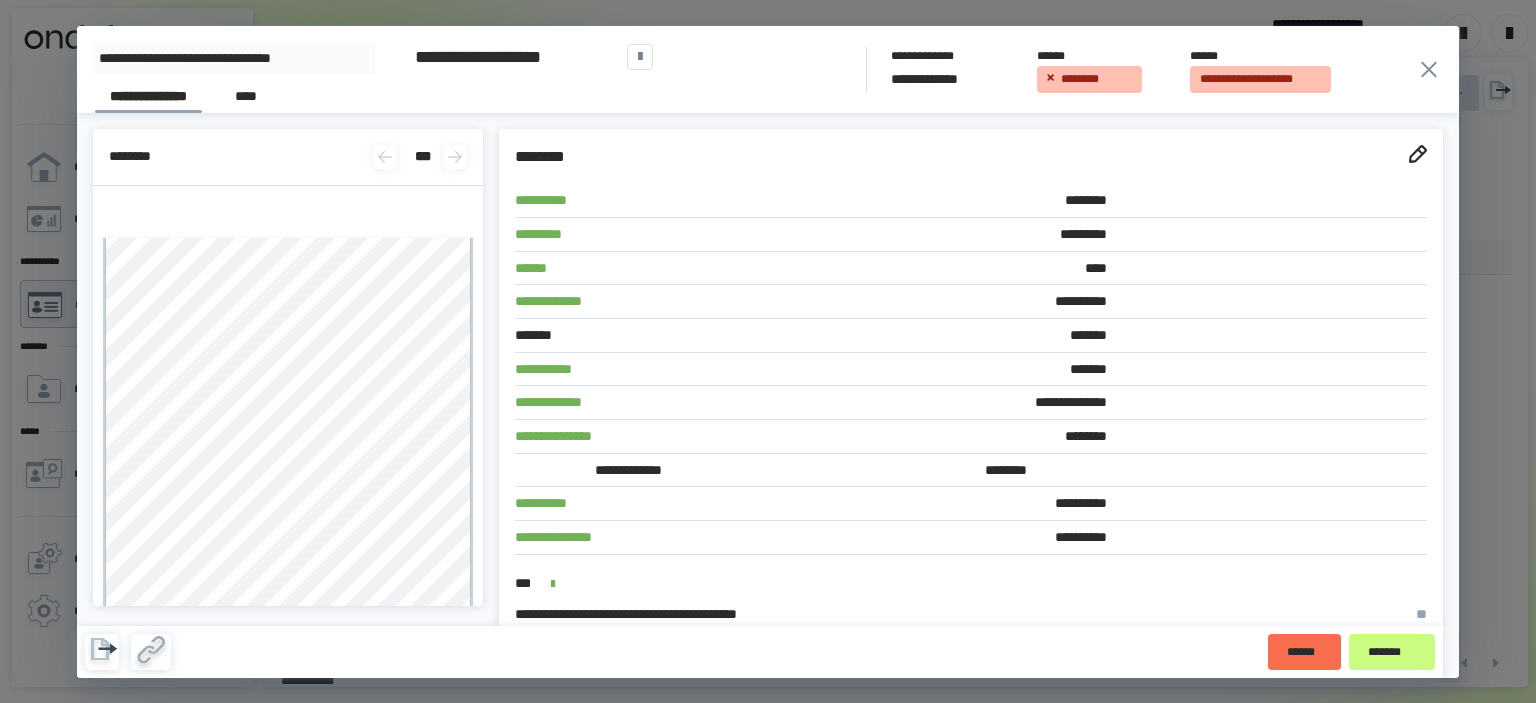 click 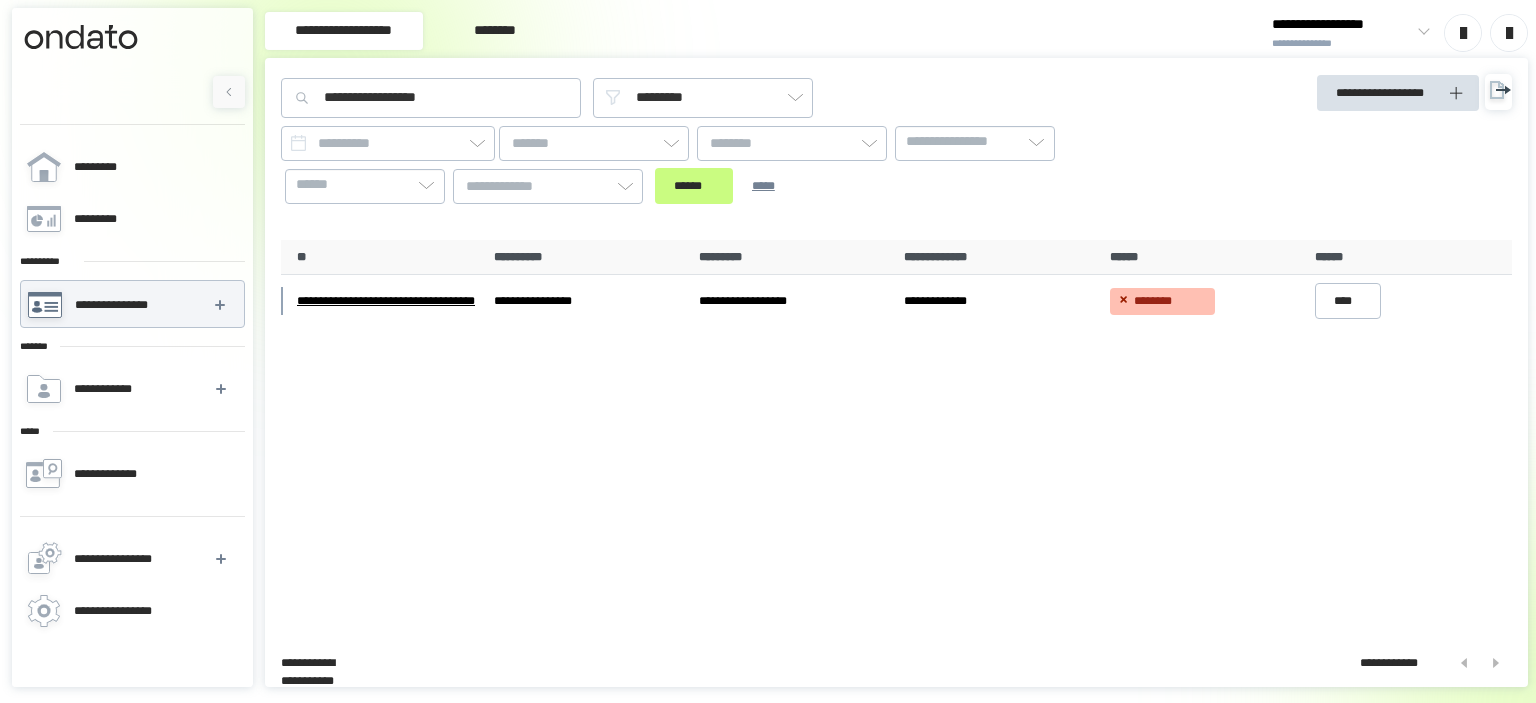 click on "**********" at bounding box center [132, 305] 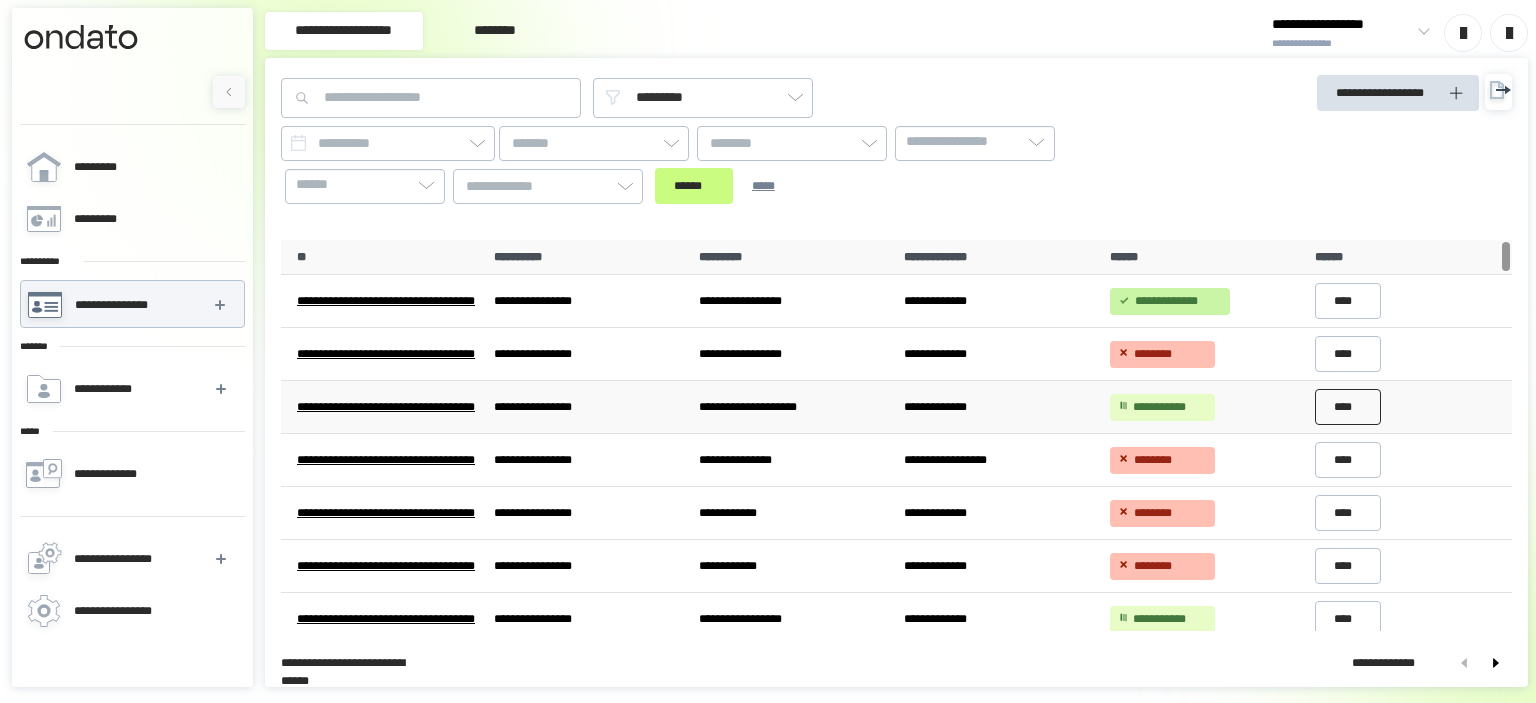 click on "****" at bounding box center [1348, 407] 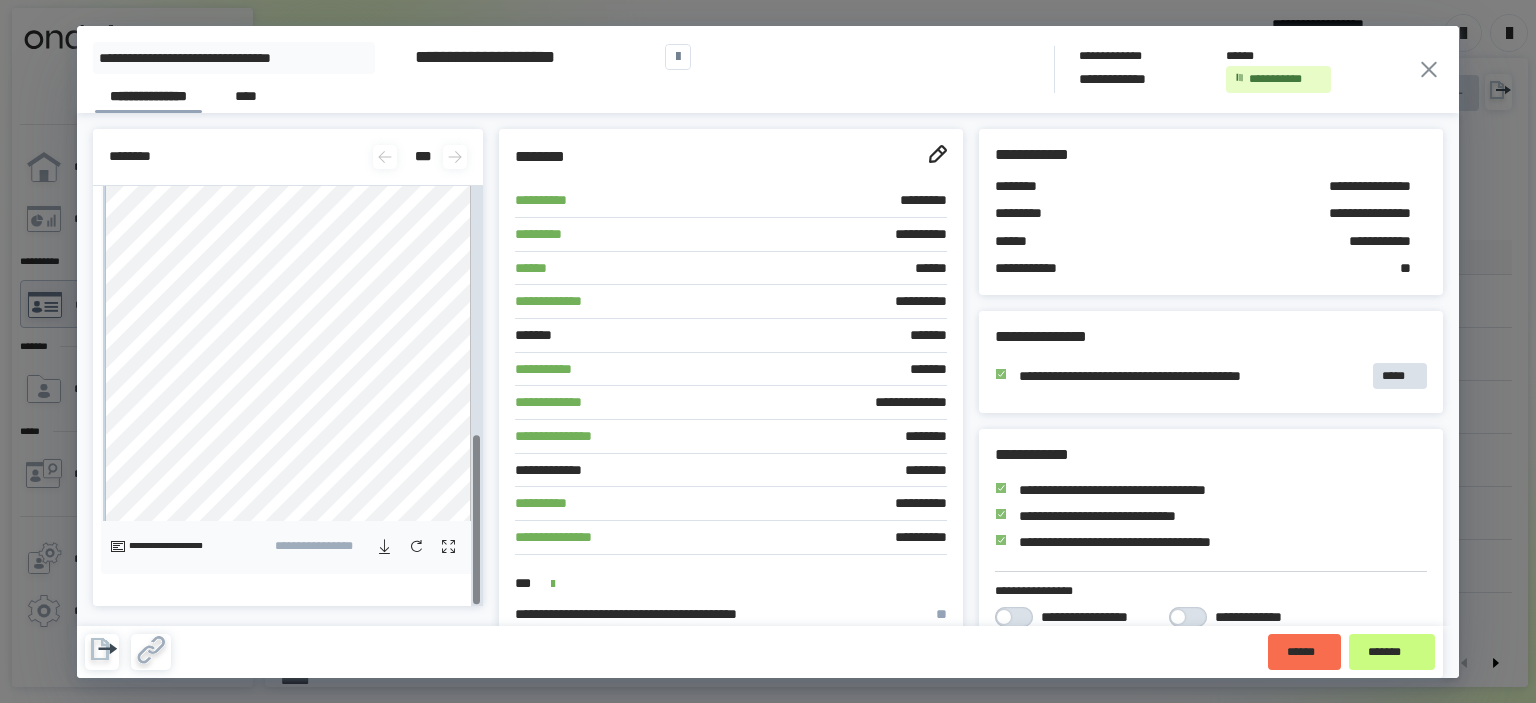 scroll, scrollTop: 614, scrollLeft: 0, axis: vertical 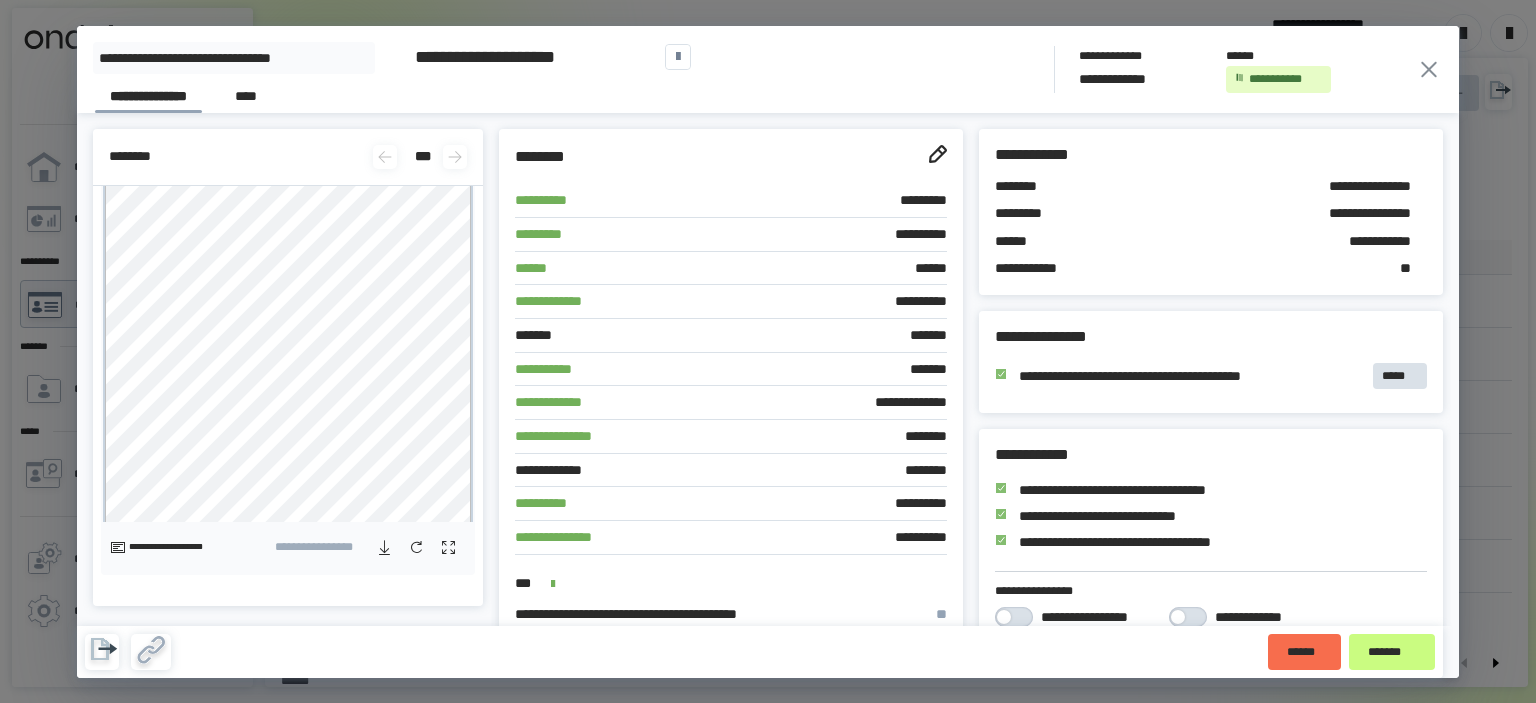 click 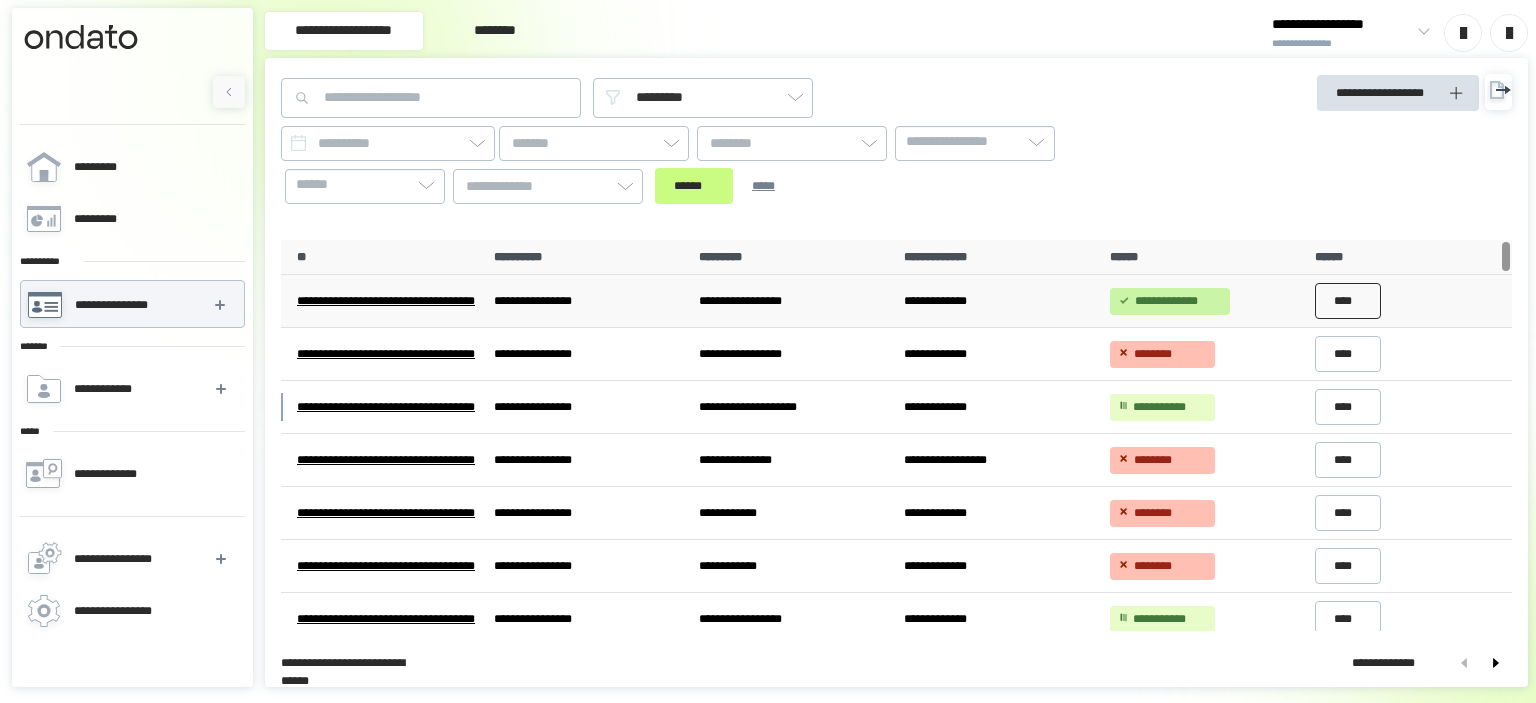click on "****" at bounding box center [1348, 301] 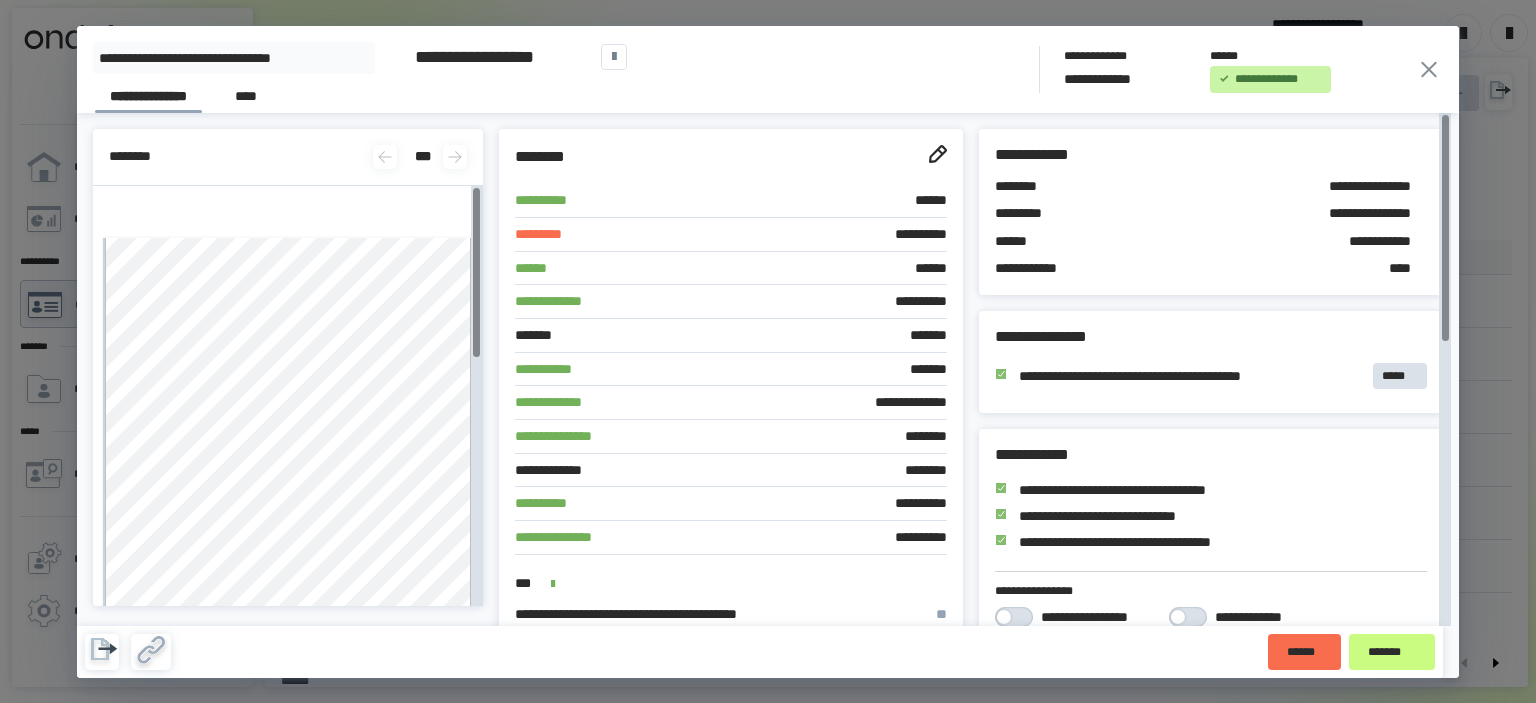click on "**********" at bounding box center (768, 69) 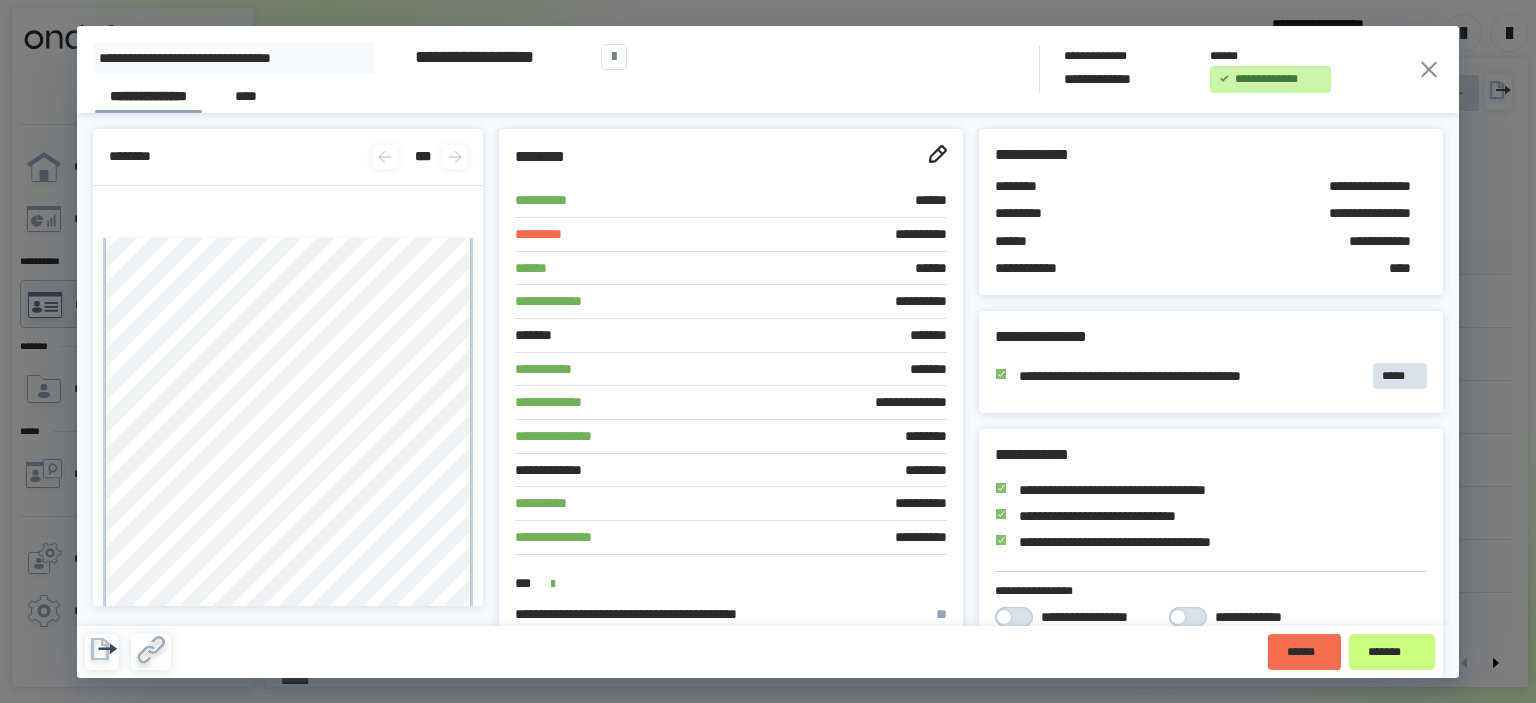 drag, startPoint x: 1435, startPoint y: 73, endPoint x: 1417, endPoint y: 54, distance: 26.172504 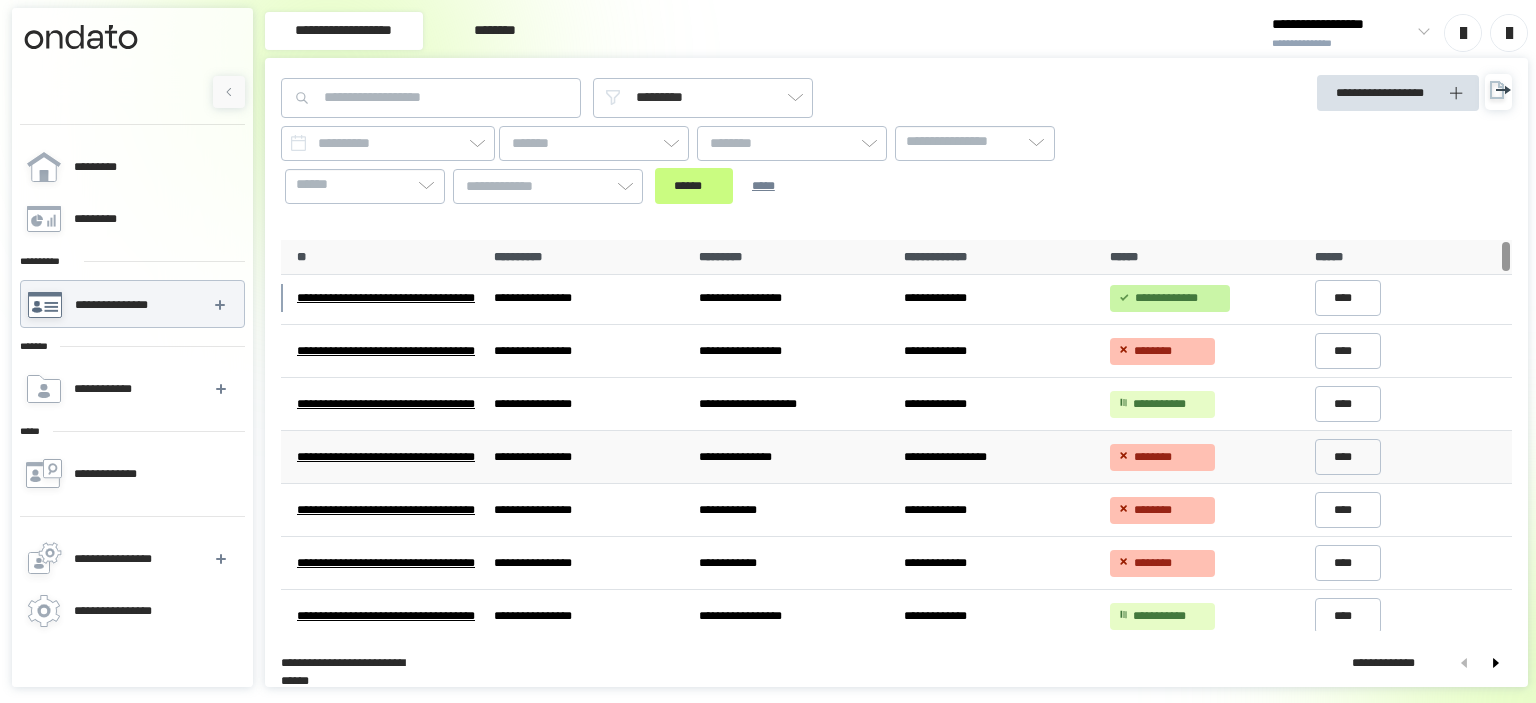 scroll, scrollTop: 0, scrollLeft: 0, axis: both 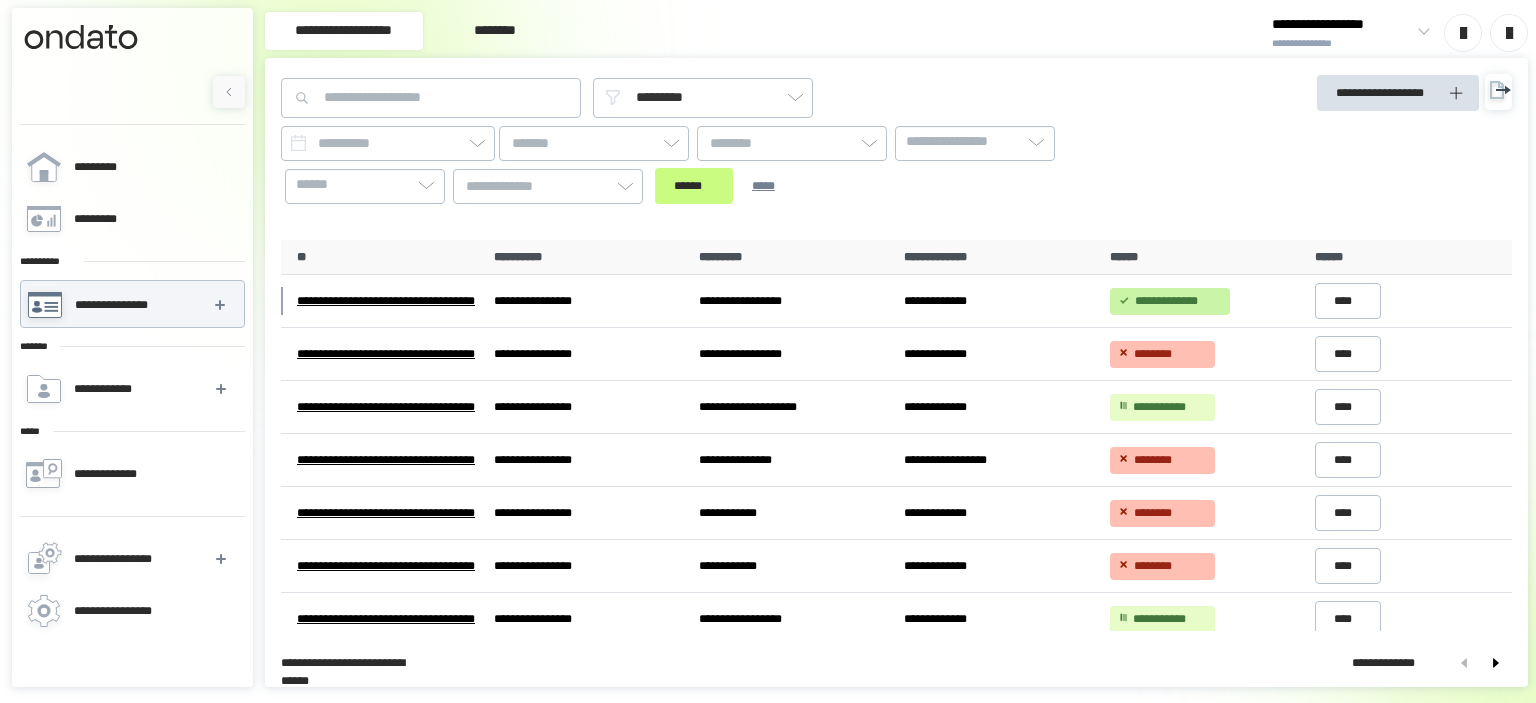 click on "**********" at bounding box center [1362, 149] 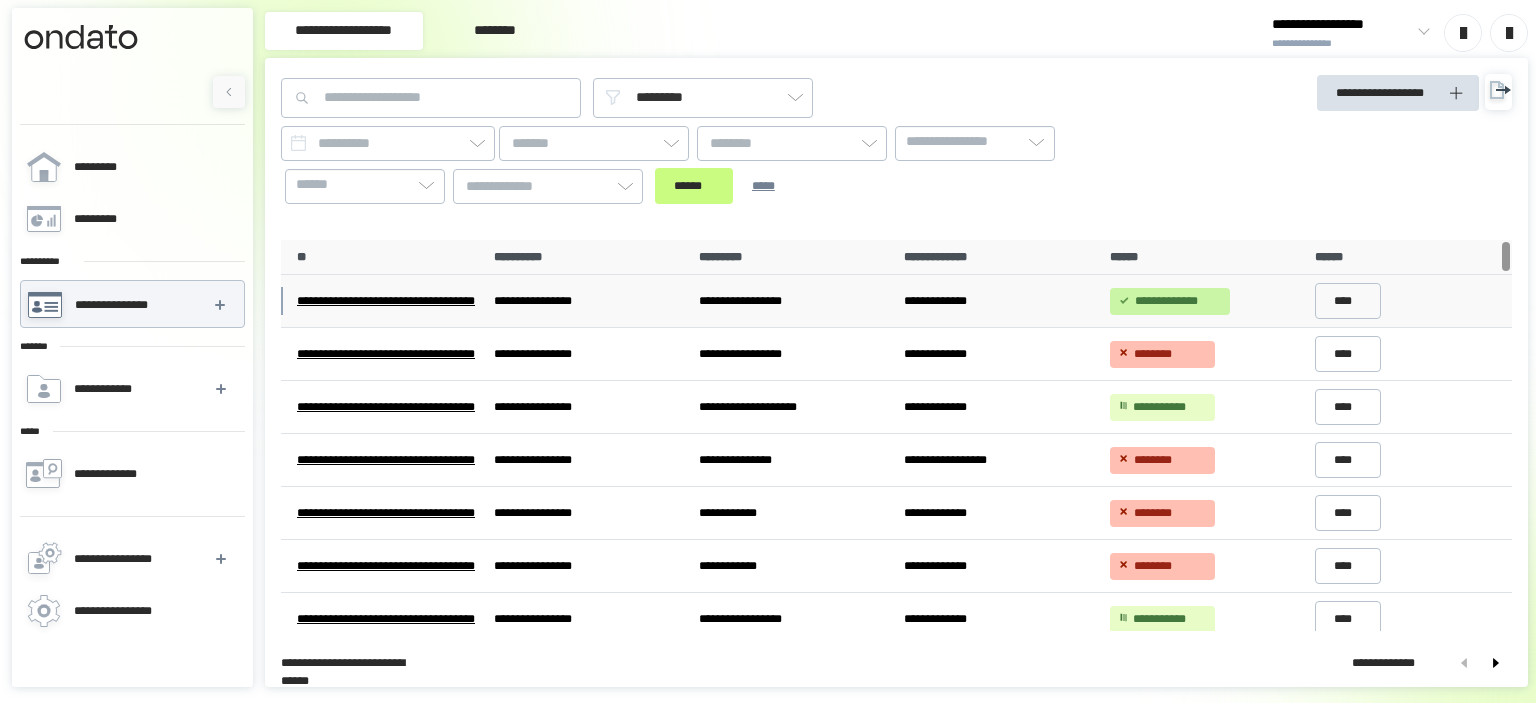 scroll, scrollTop: 0, scrollLeft: 0, axis: both 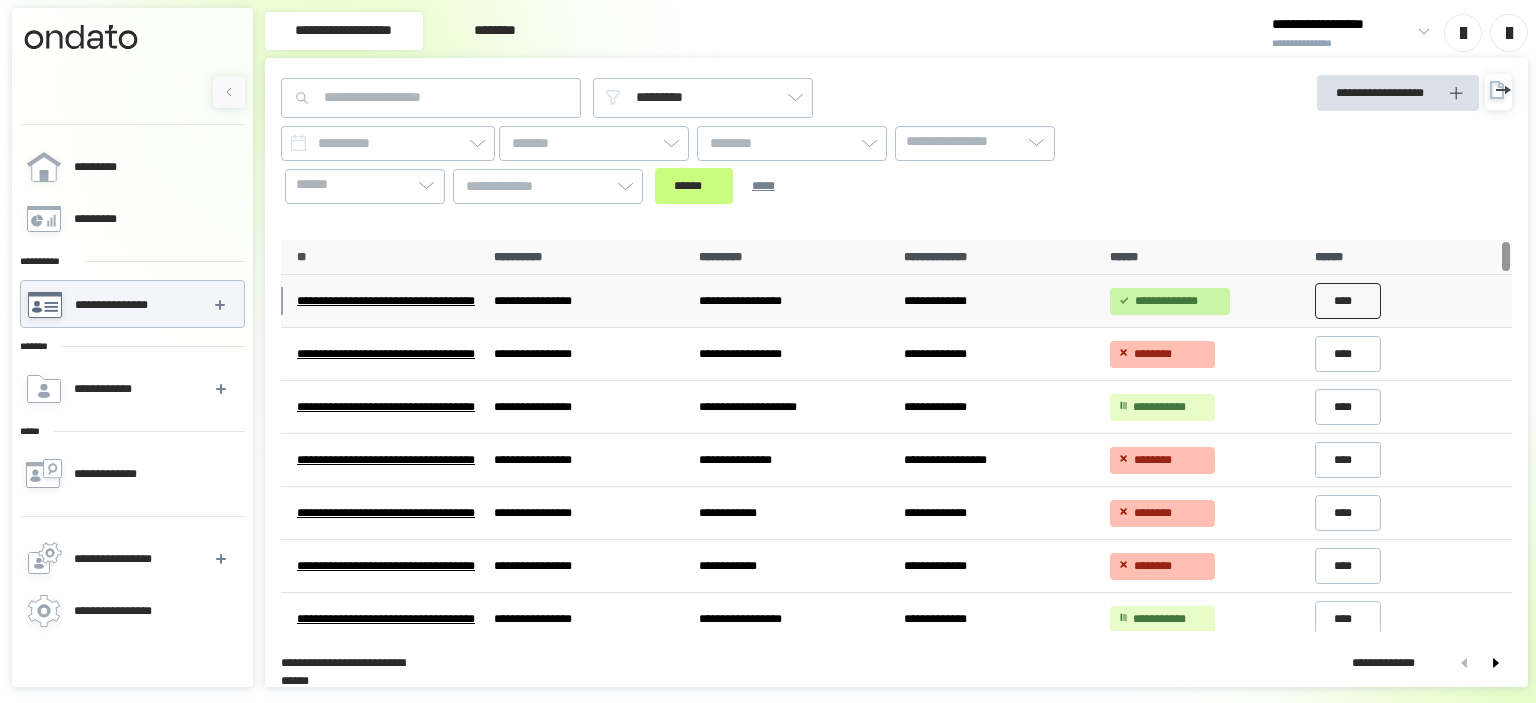click on "****" at bounding box center [1348, 301] 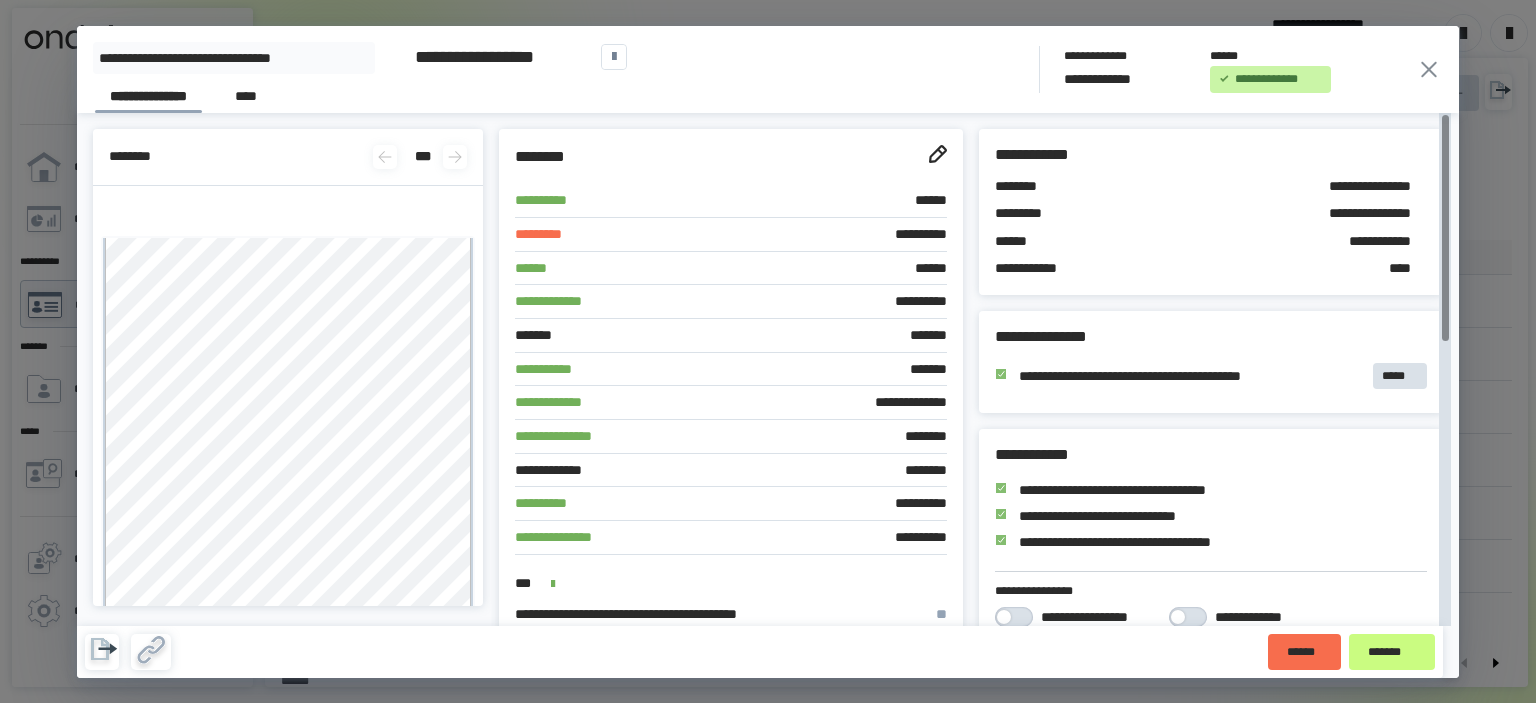 click on "**********" at bounding box center (1353, 242) 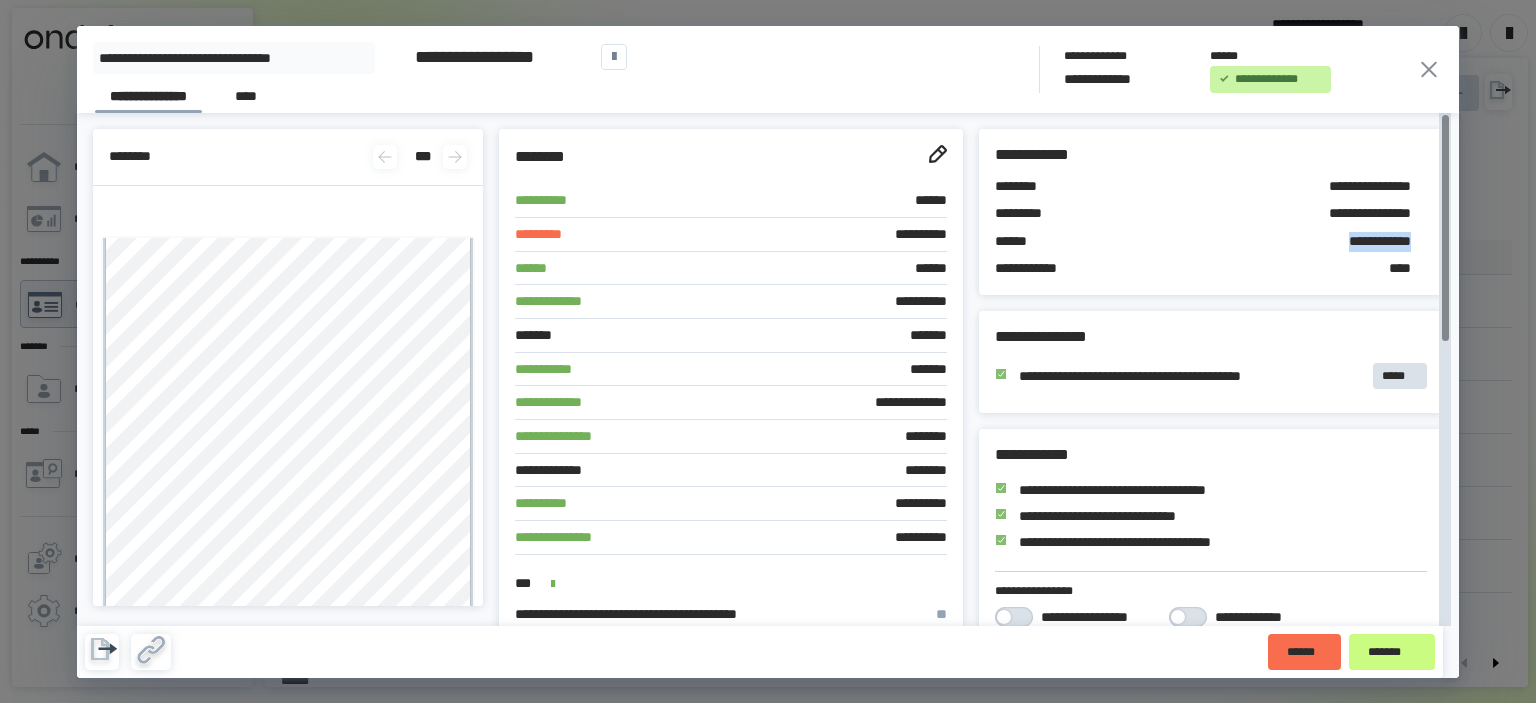 click on "**********" at bounding box center [1353, 242] 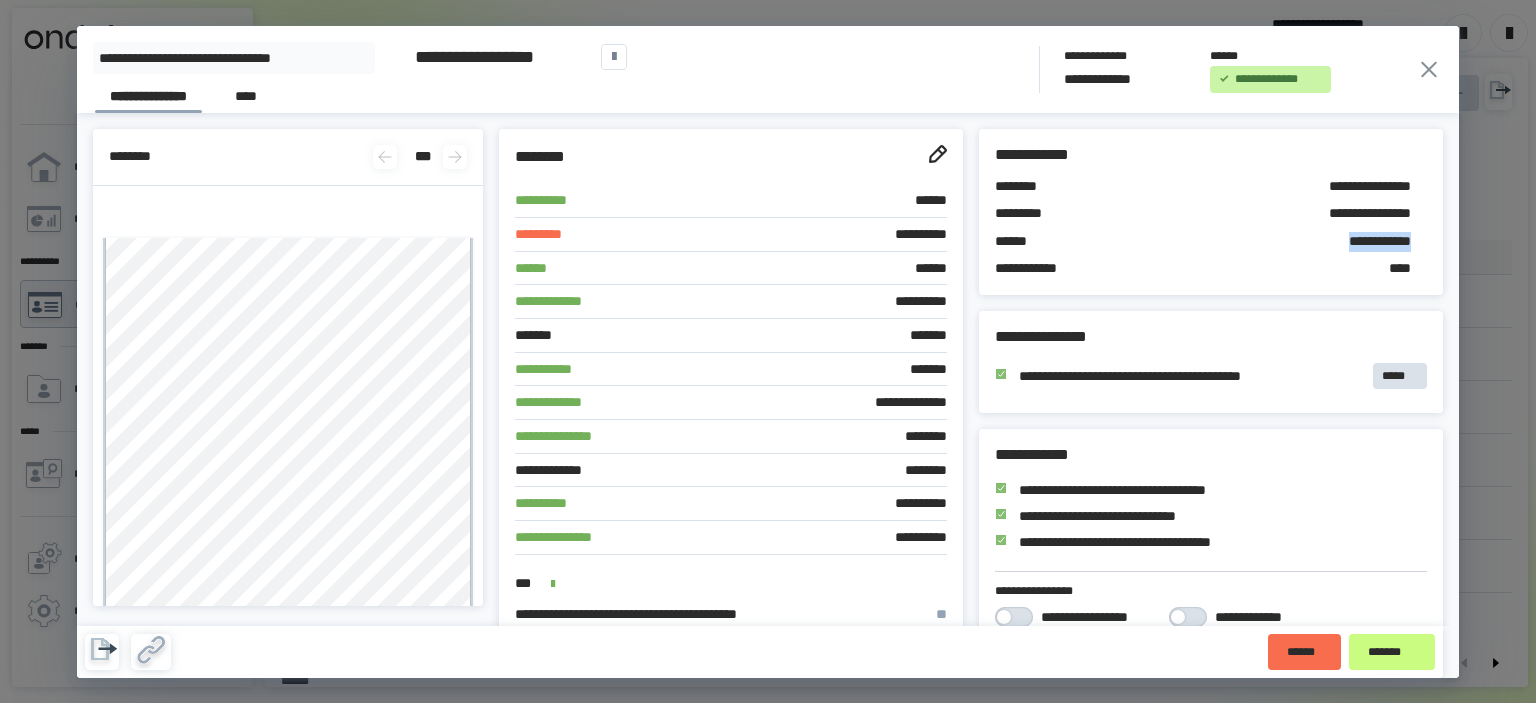 click 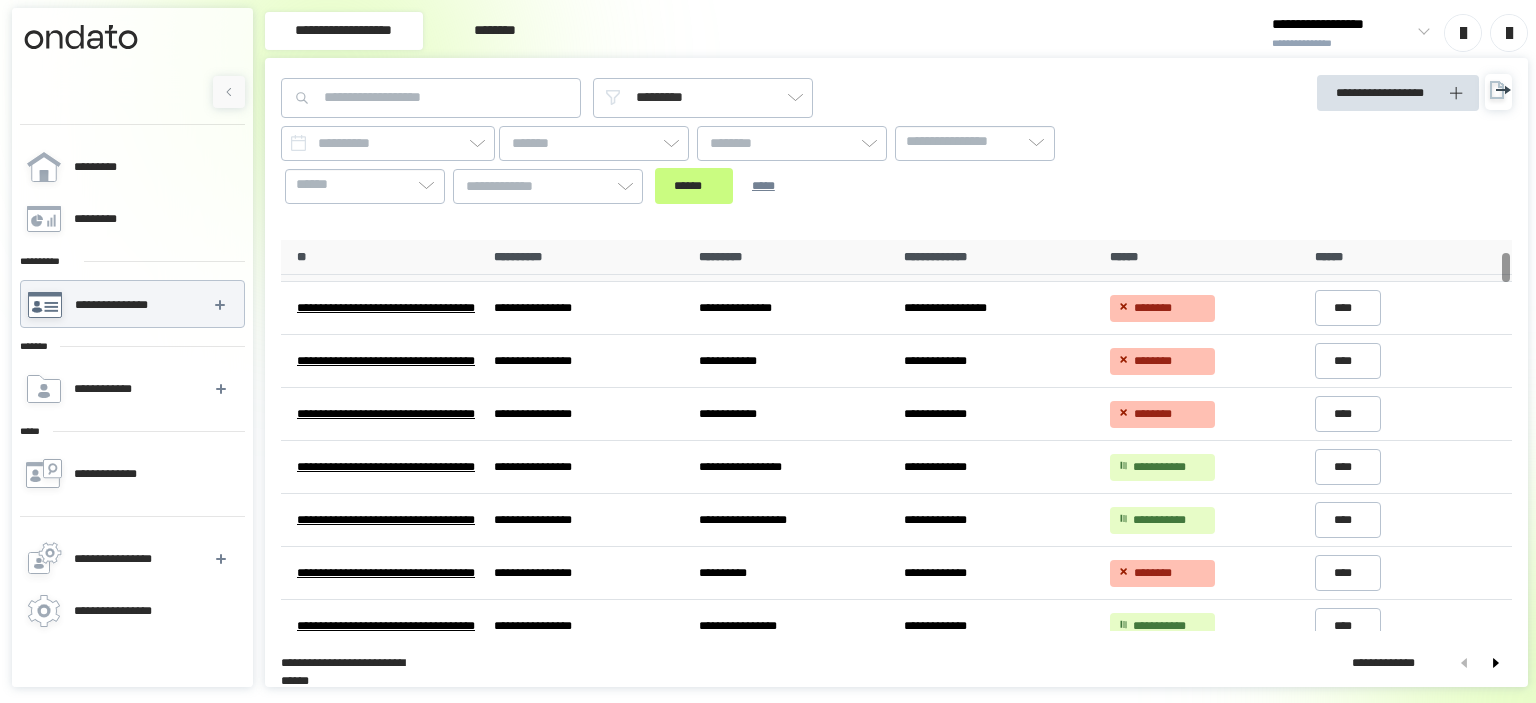 scroll, scrollTop: 152, scrollLeft: 0, axis: vertical 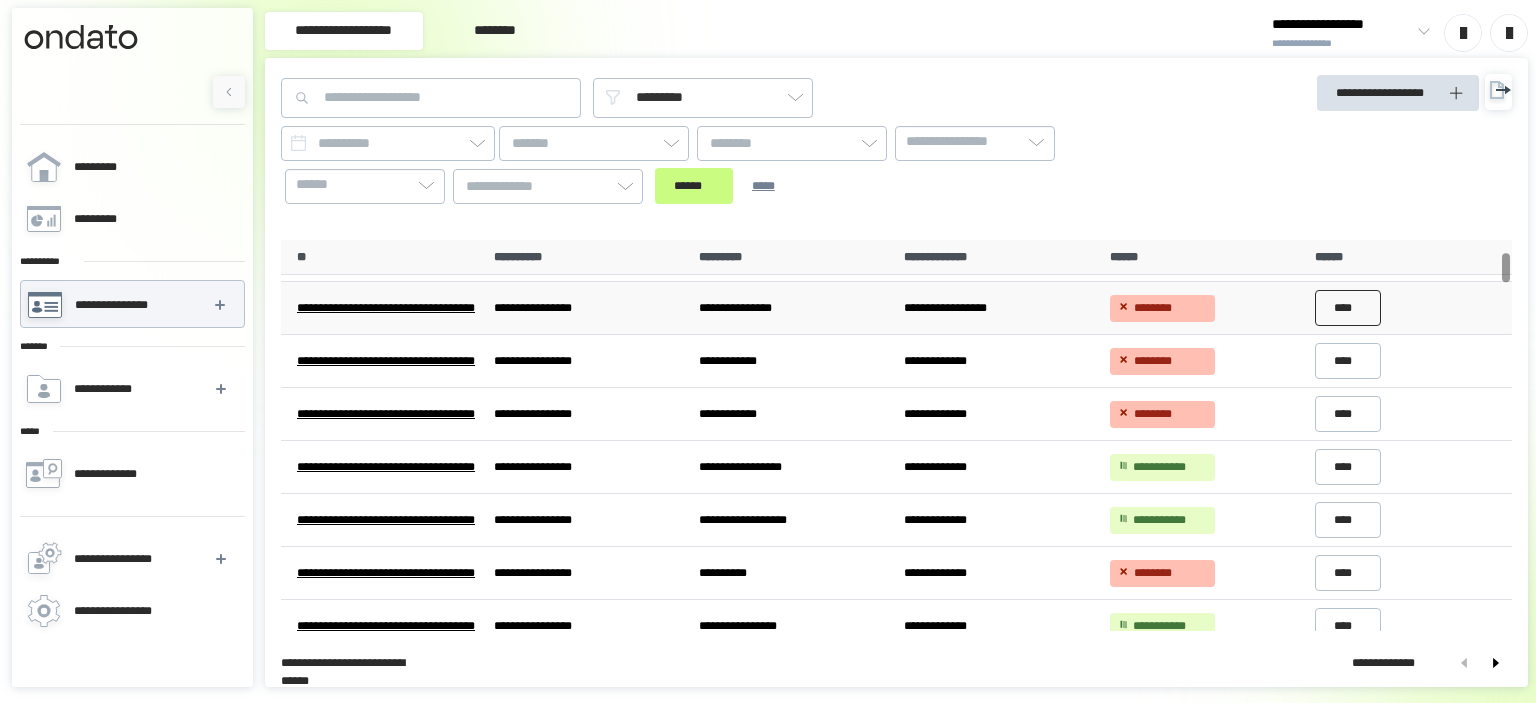 click on "****" at bounding box center [1348, 308] 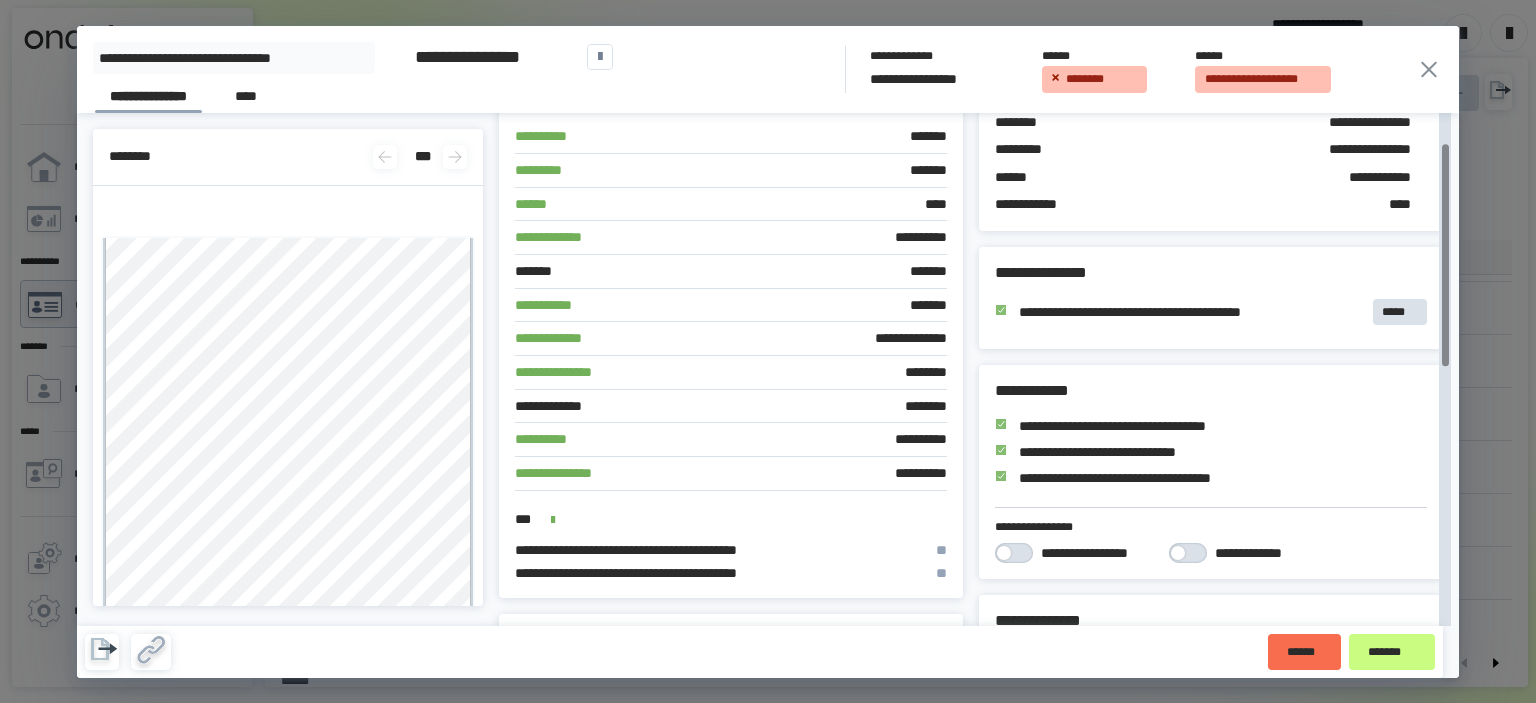 scroll, scrollTop: 67, scrollLeft: 0, axis: vertical 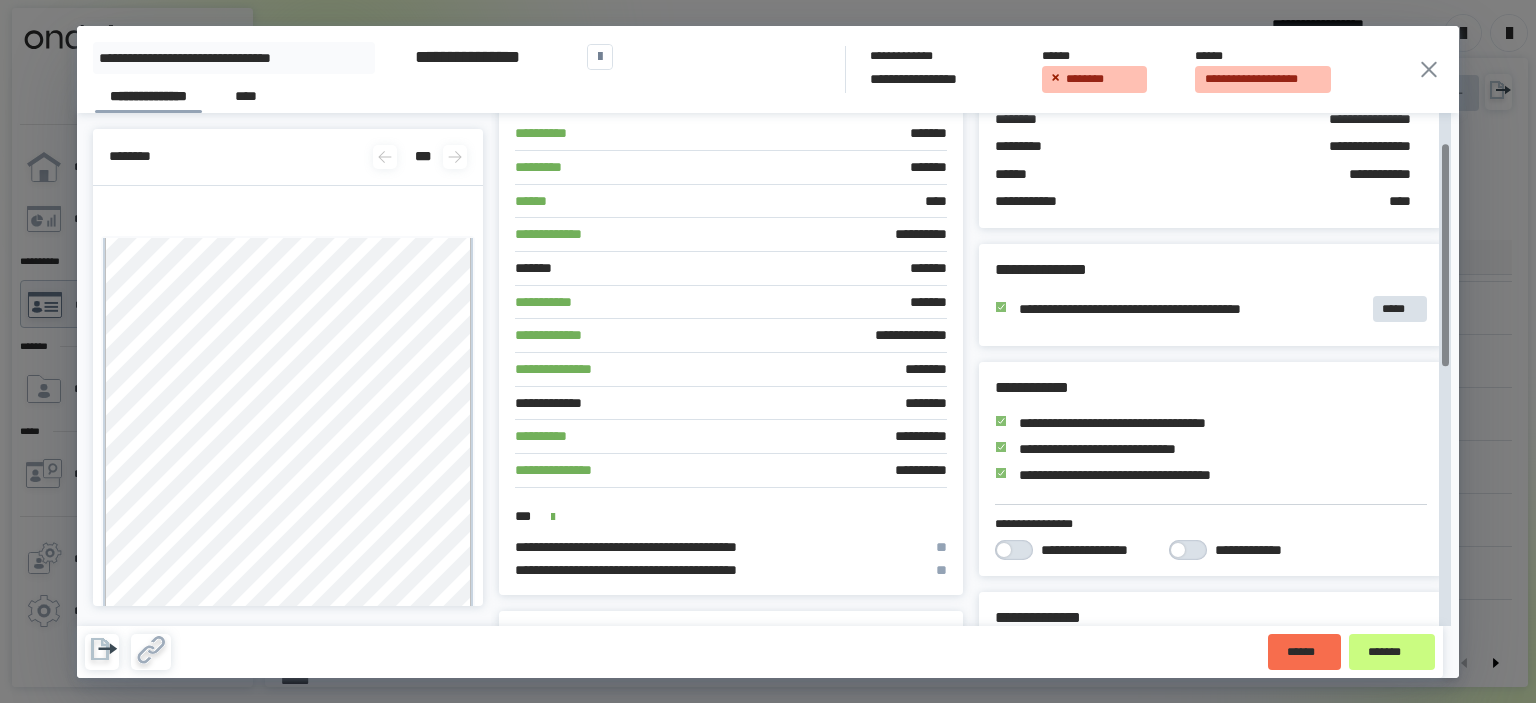 click on "**********" at bounding box center [1353, 175] 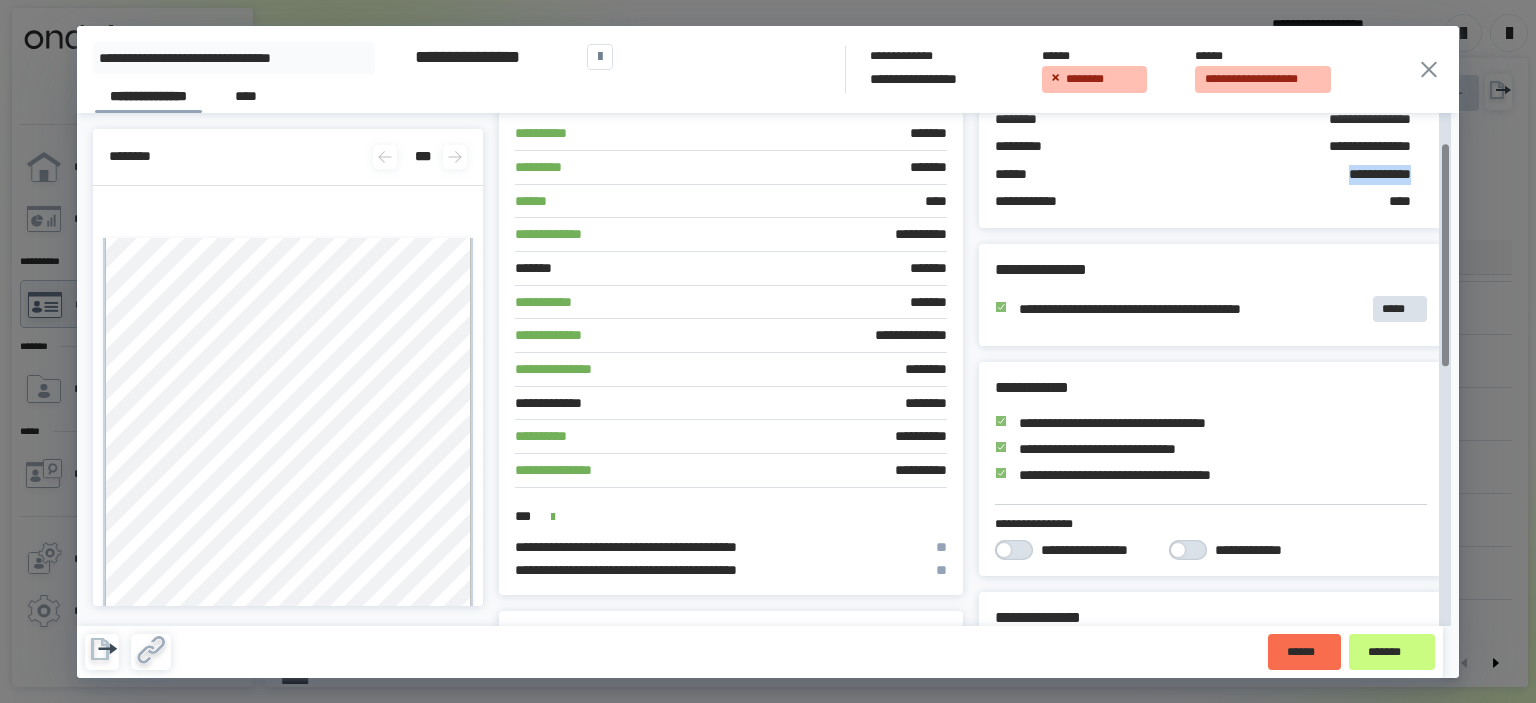 click on "**********" at bounding box center [1353, 175] 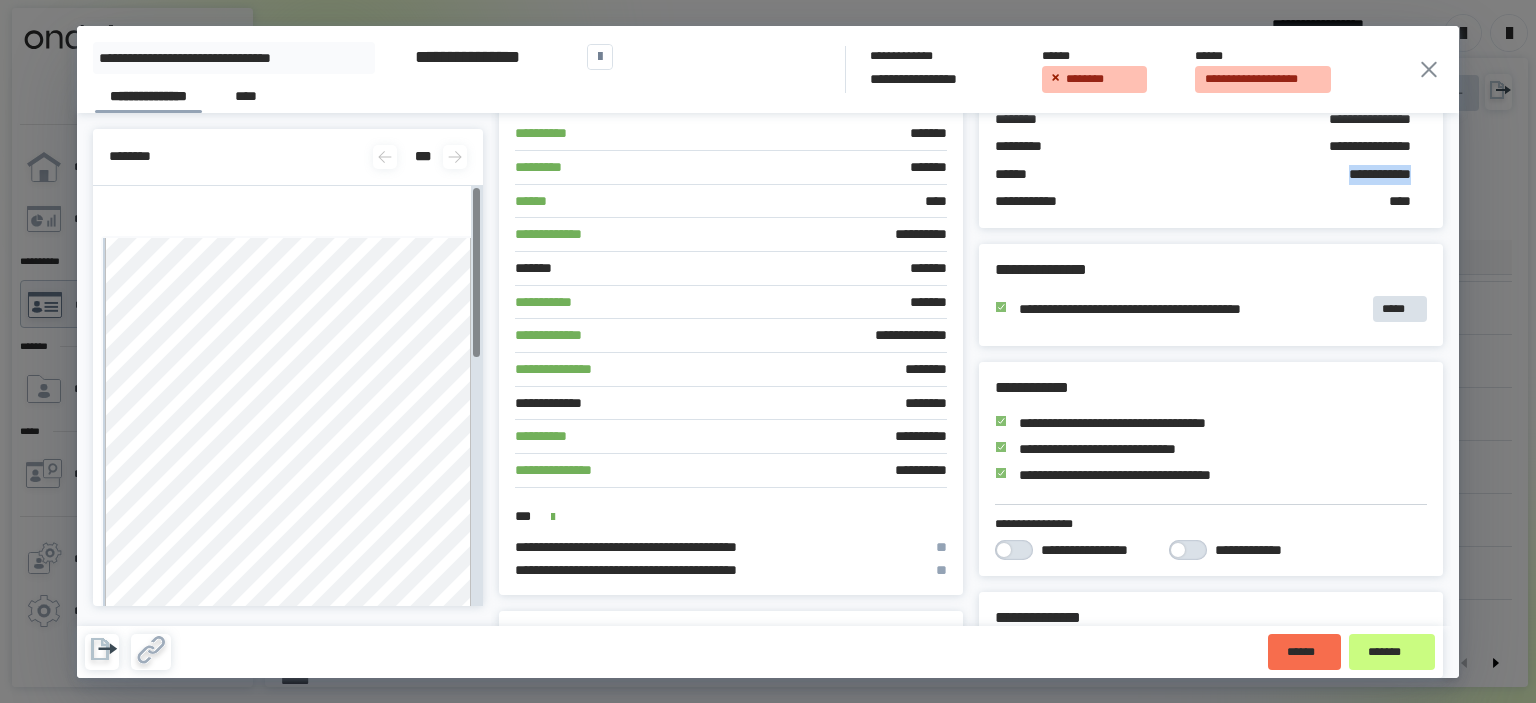 scroll, scrollTop: 375, scrollLeft: 0, axis: vertical 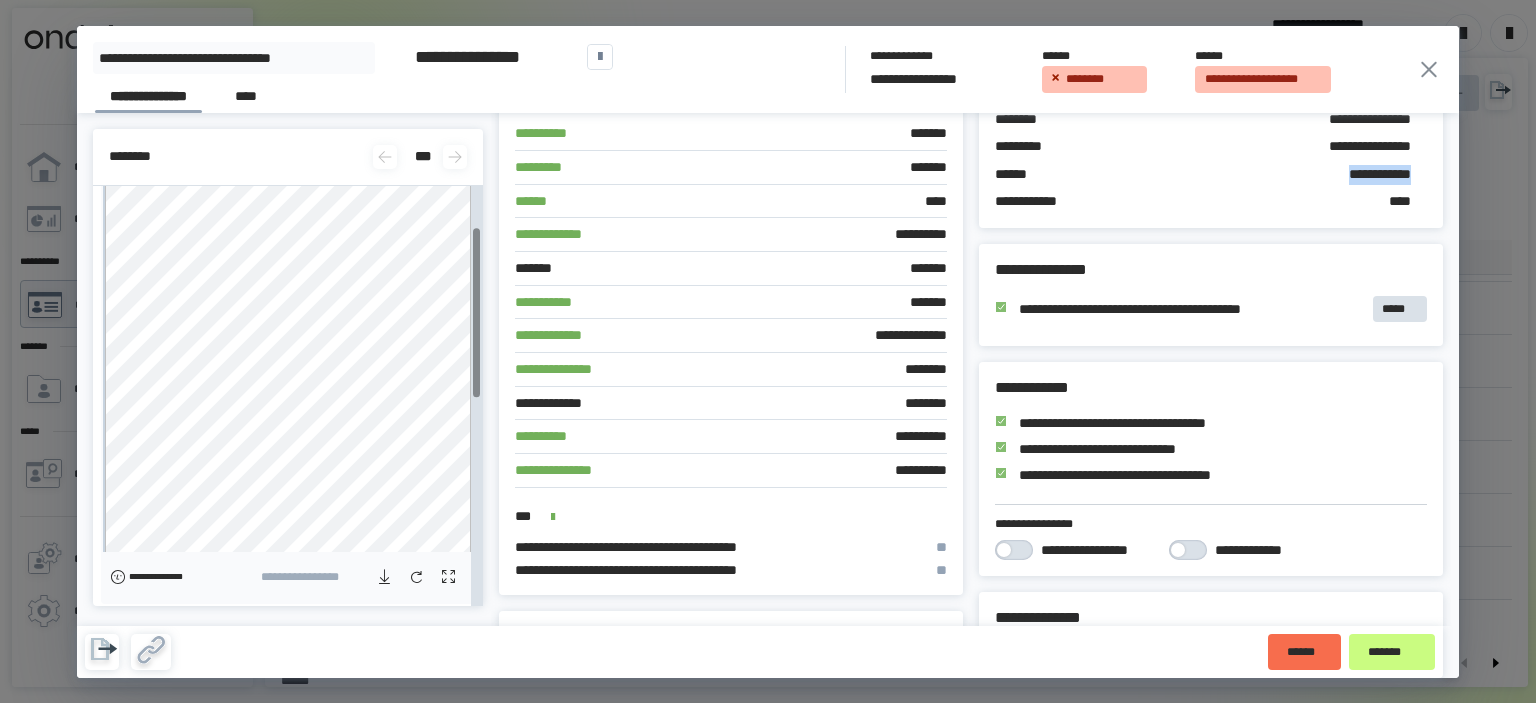 click 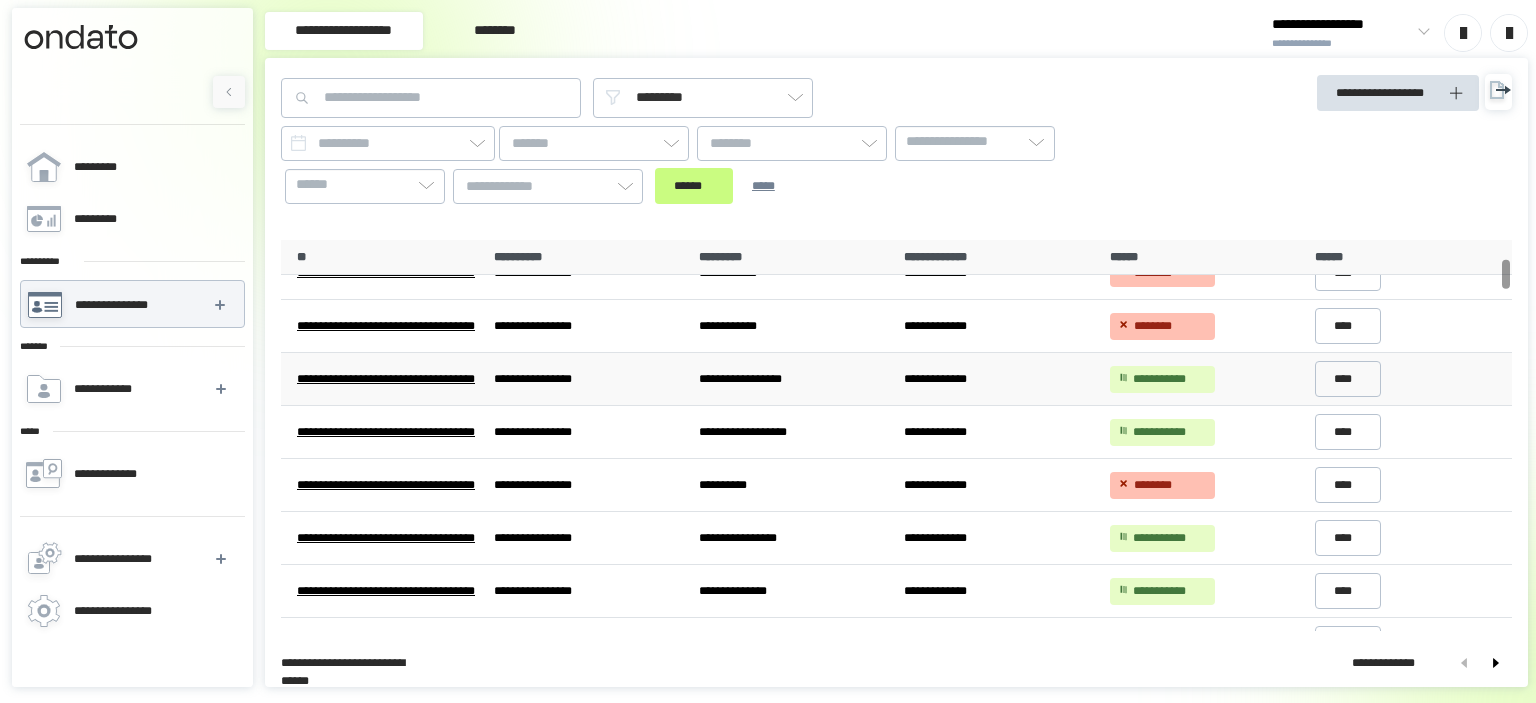 scroll, scrollTop: 259, scrollLeft: 0, axis: vertical 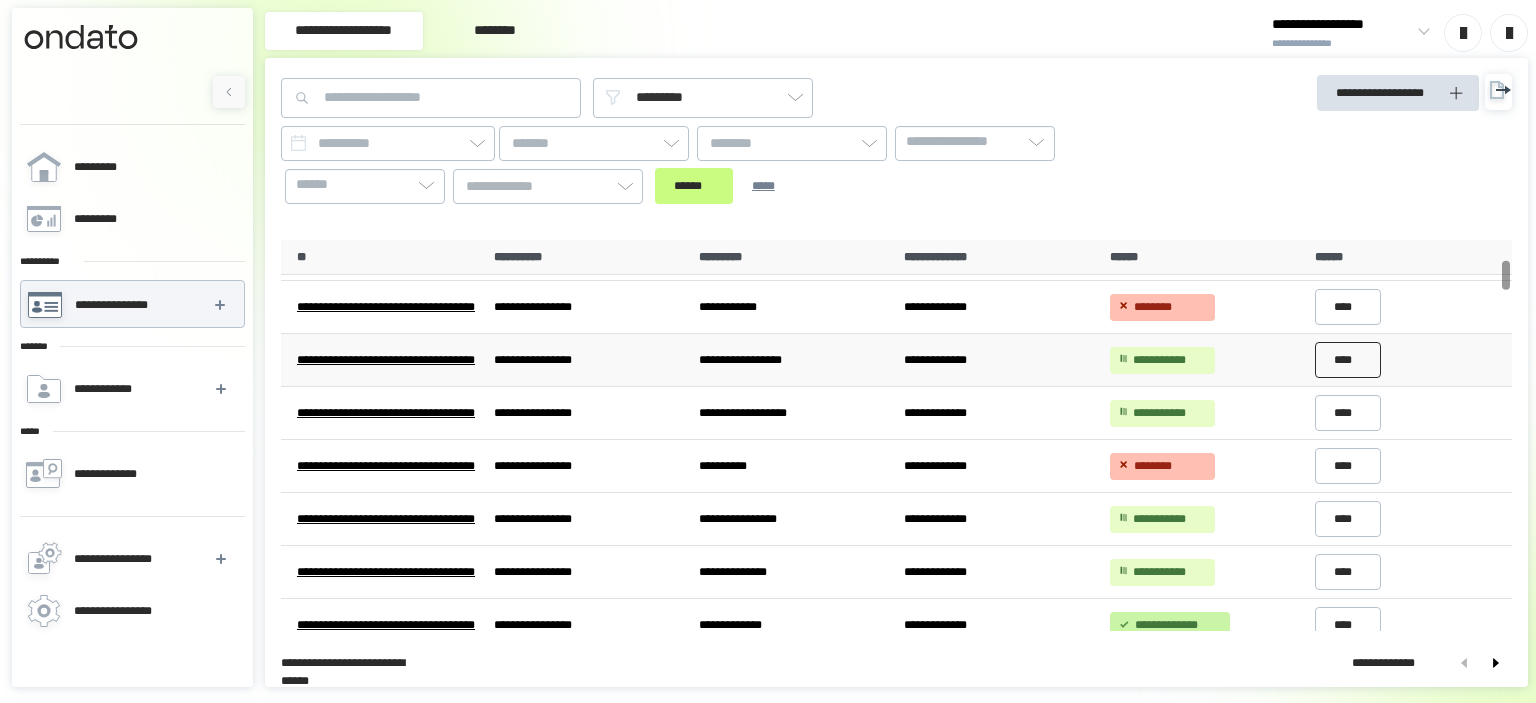 click on "****" at bounding box center (1348, 360) 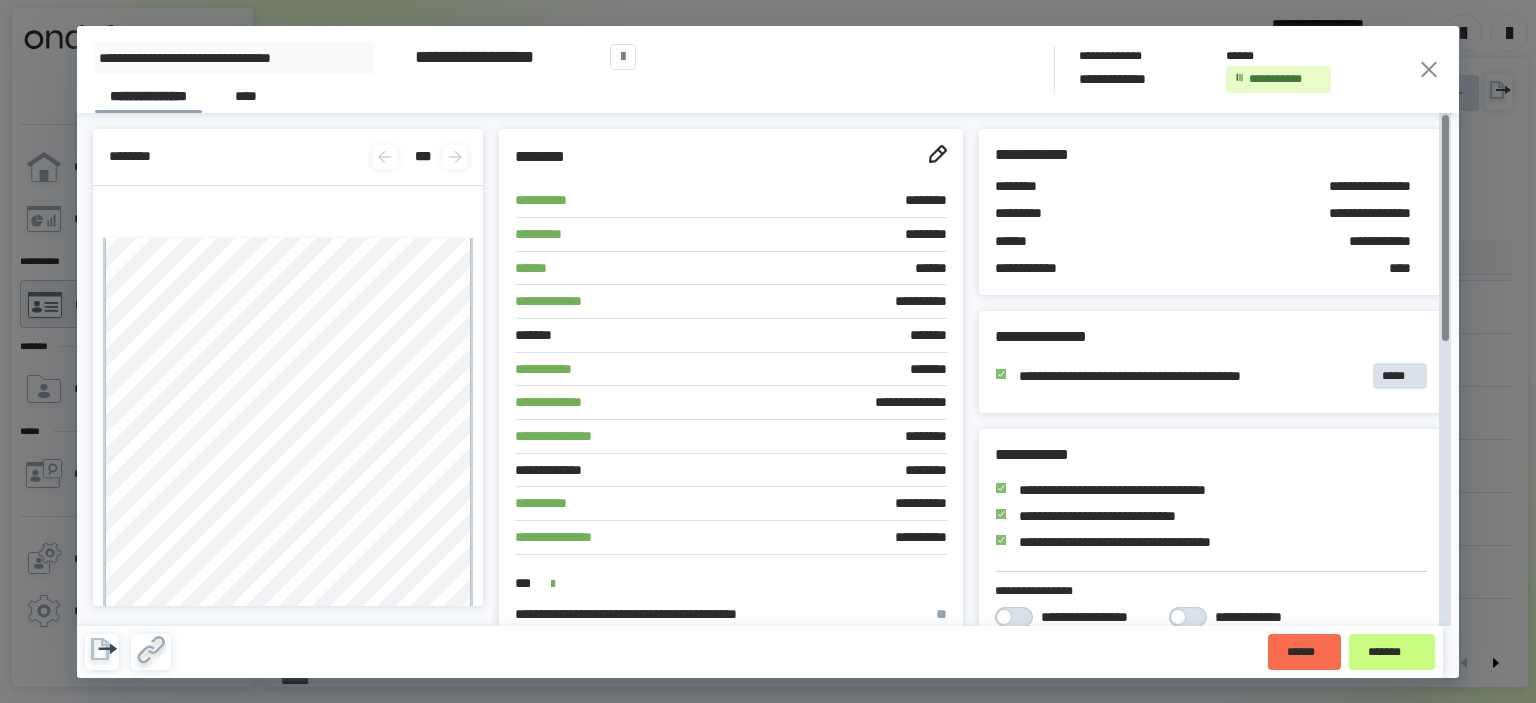 click on "**********" at bounding box center (1353, 242) 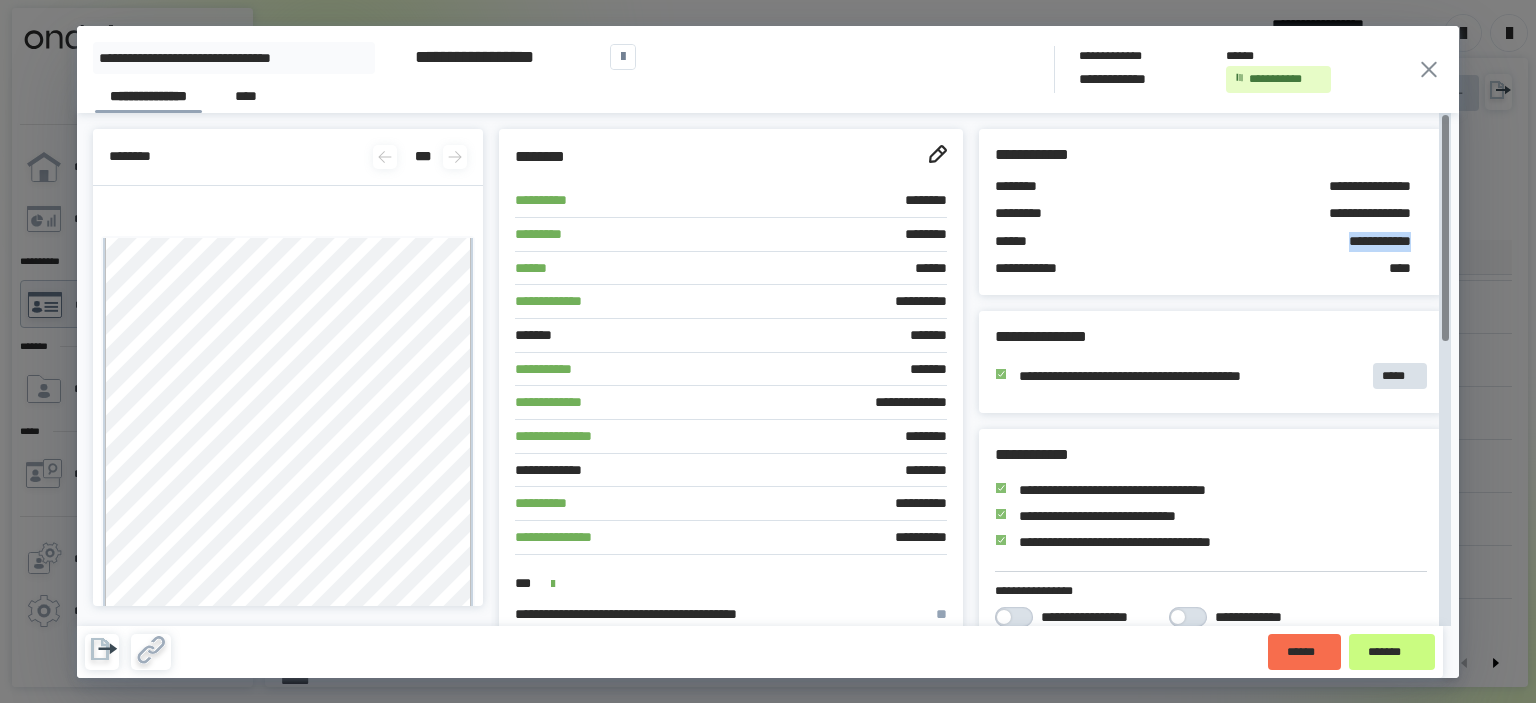 click on "**********" at bounding box center [1353, 242] 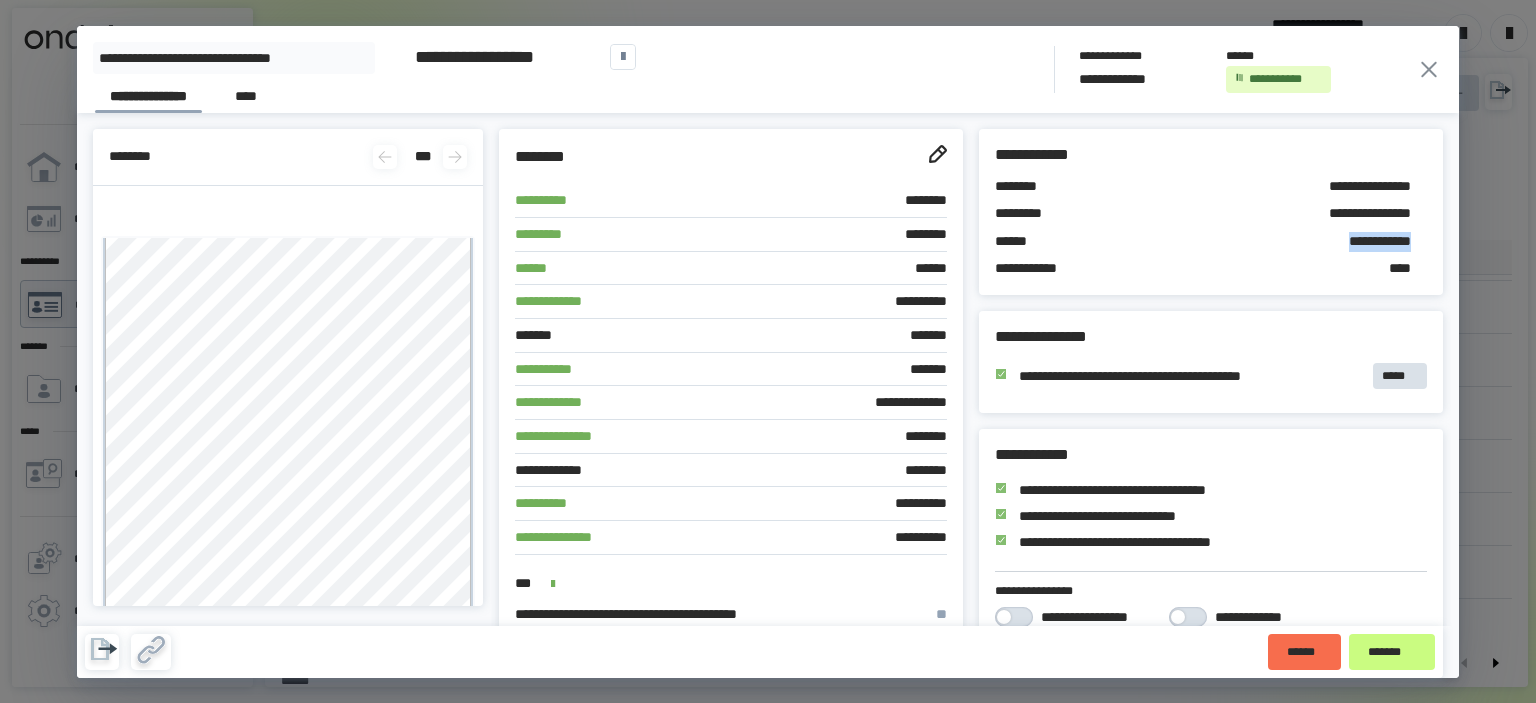 click 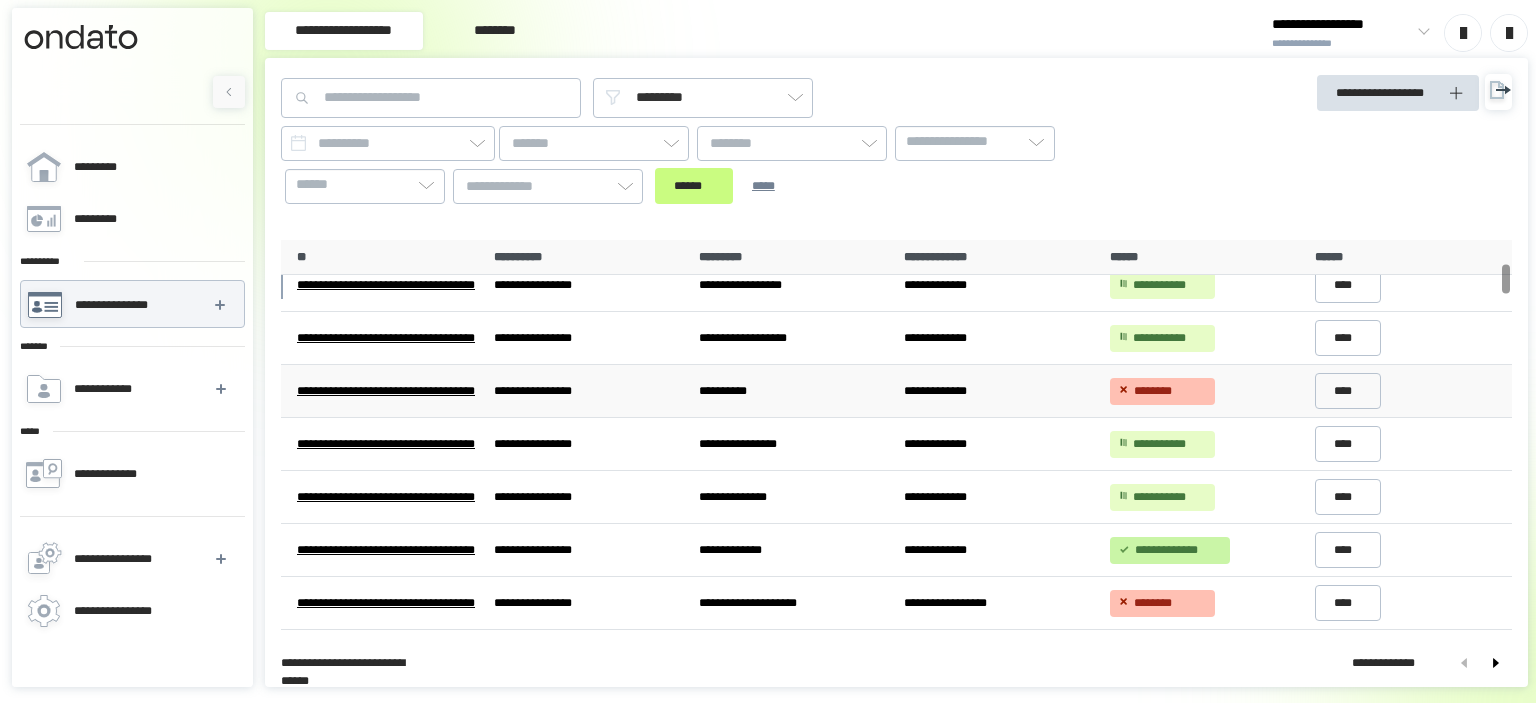 scroll, scrollTop: 376, scrollLeft: 0, axis: vertical 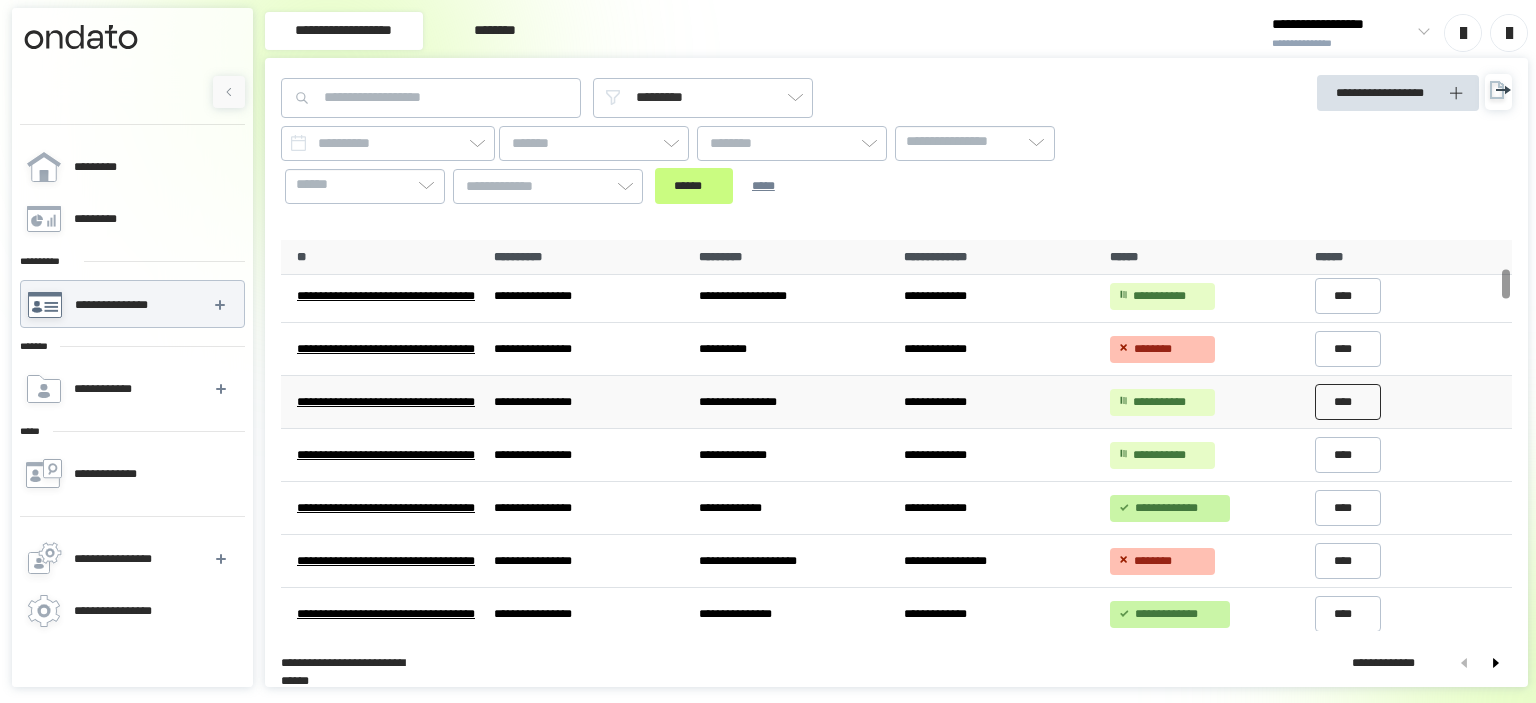 click on "****" at bounding box center [1348, 402] 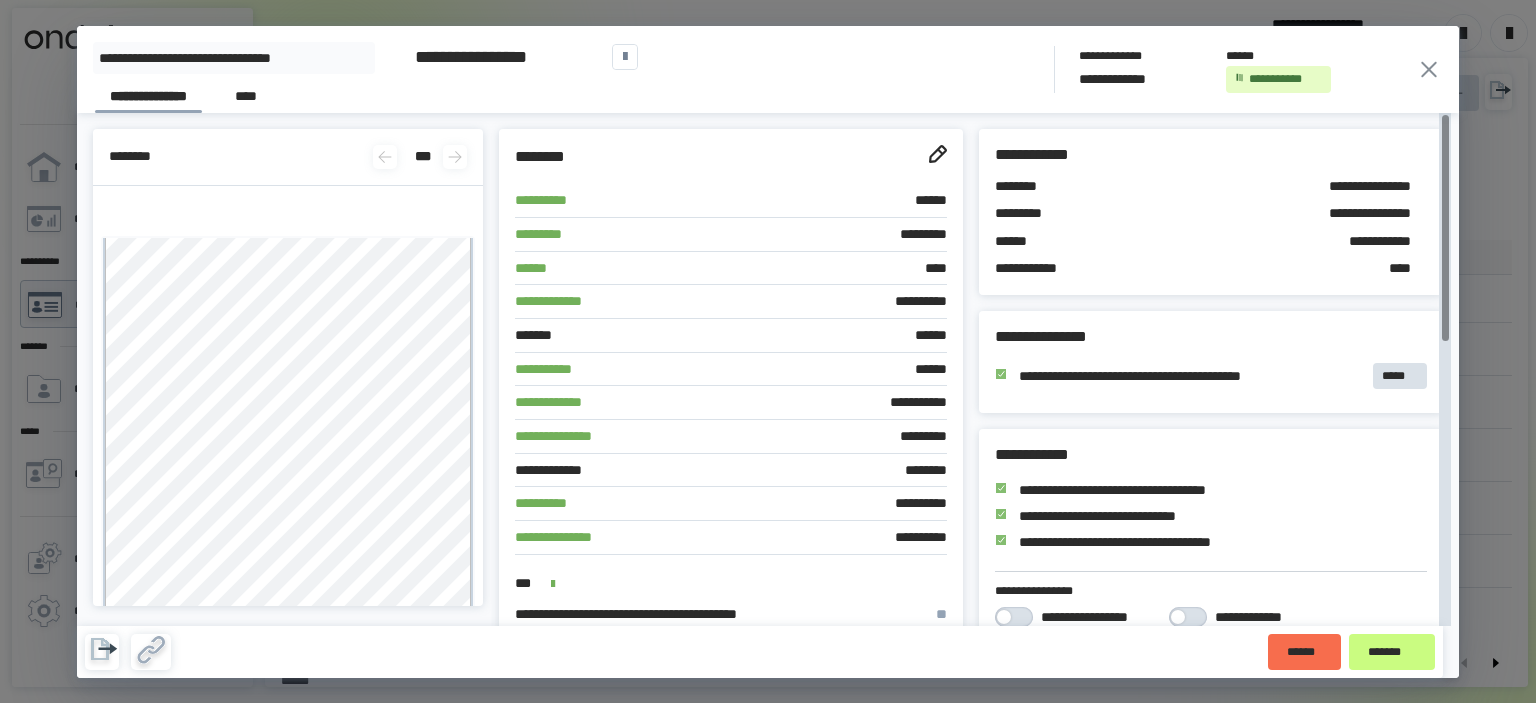 click on "**********" at bounding box center [1353, 242] 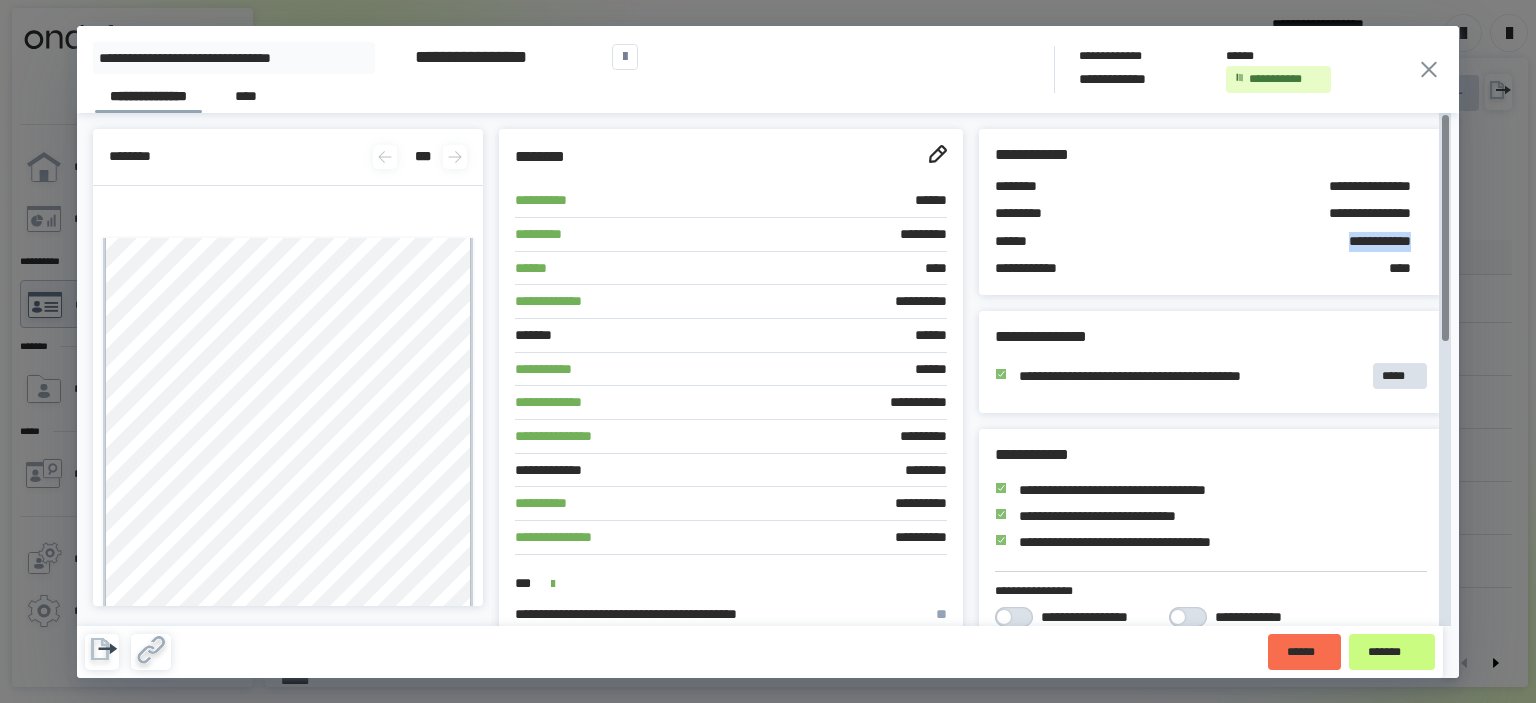 click on "**********" at bounding box center [1353, 242] 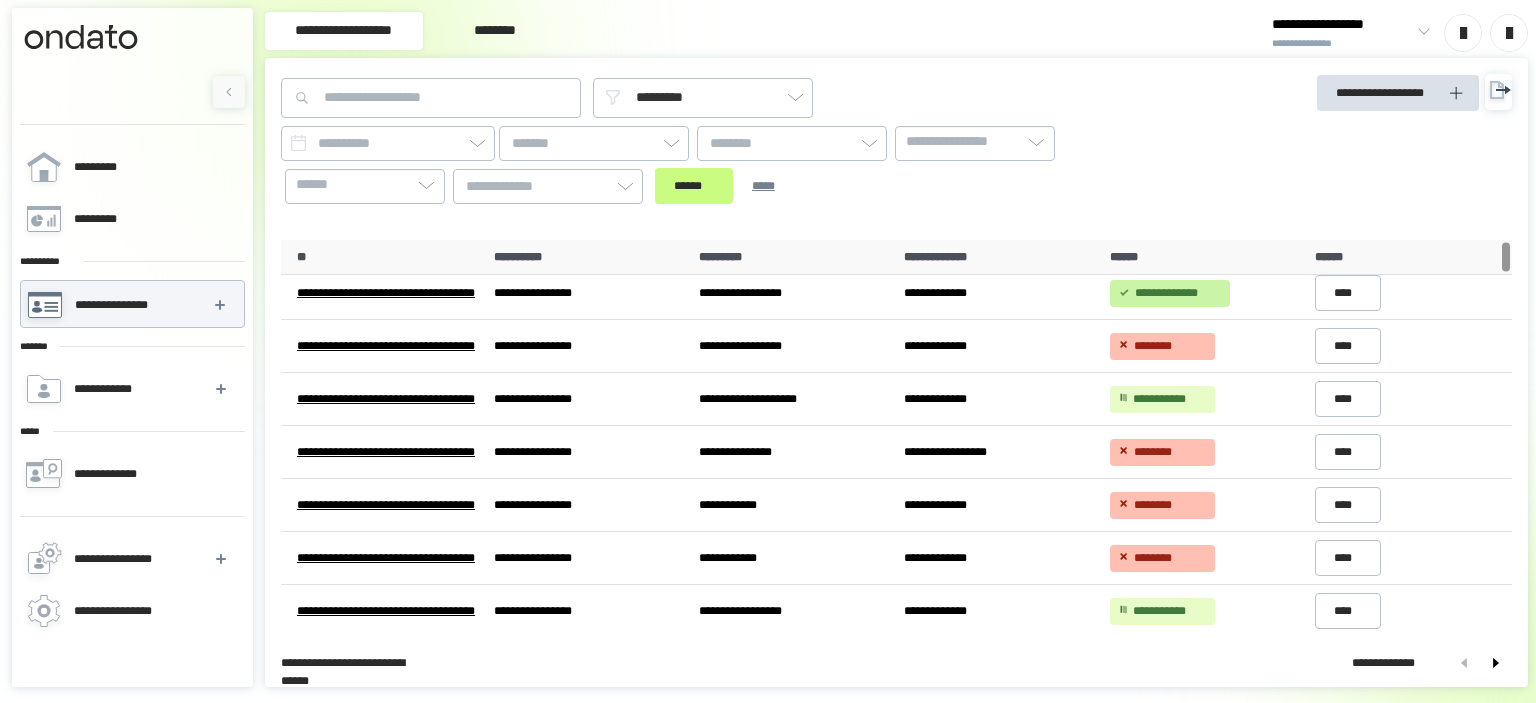 scroll, scrollTop: 0, scrollLeft: 0, axis: both 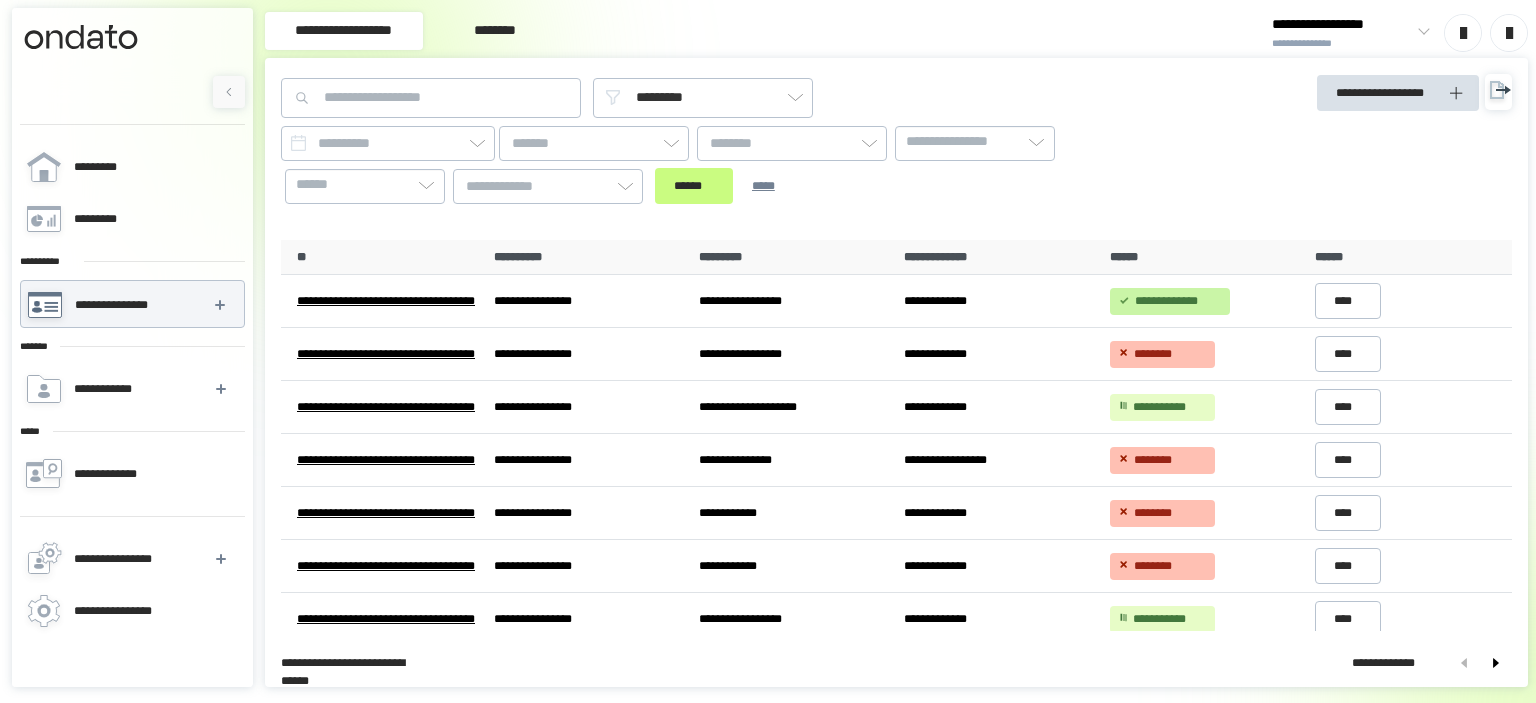 click on "**********" at bounding box center (132, 414) 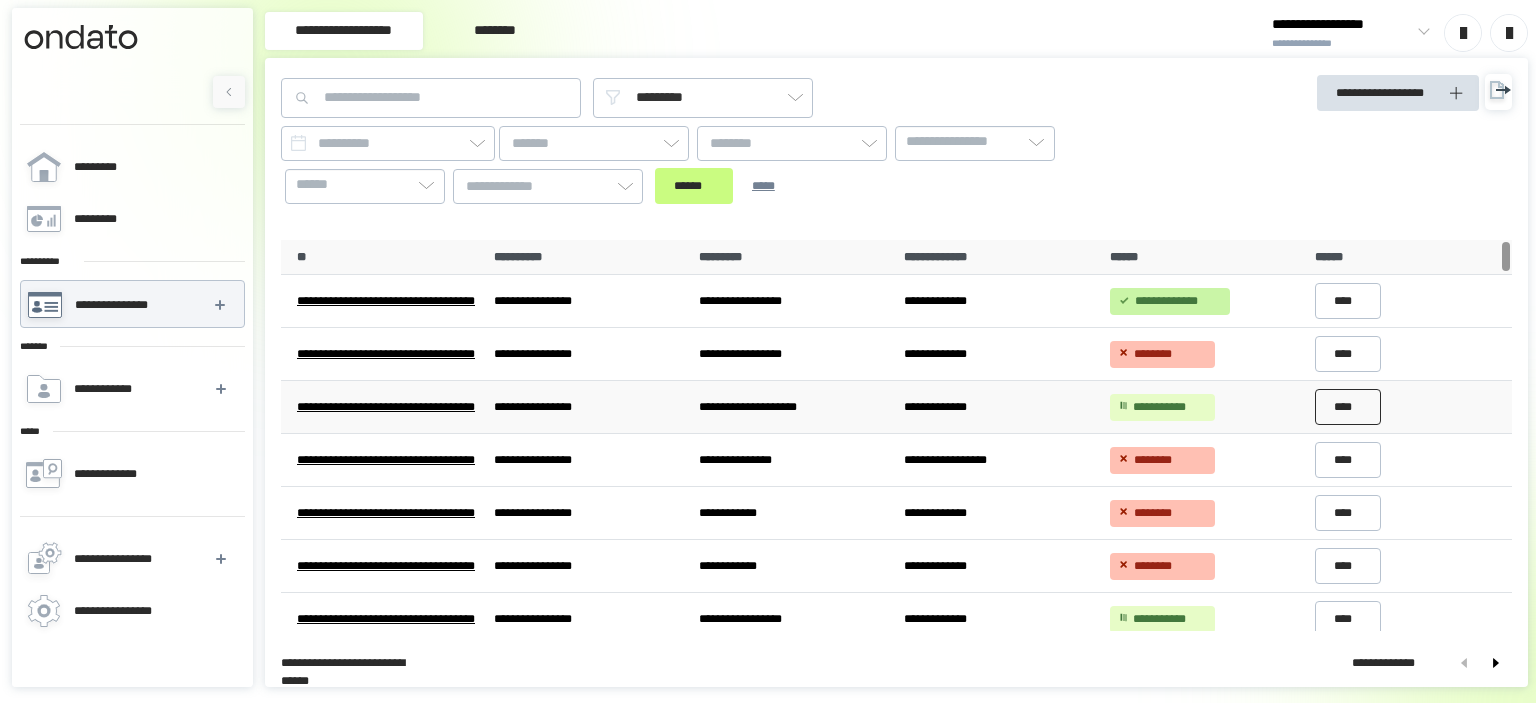 click on "****" at bounding box center [1348, 407] 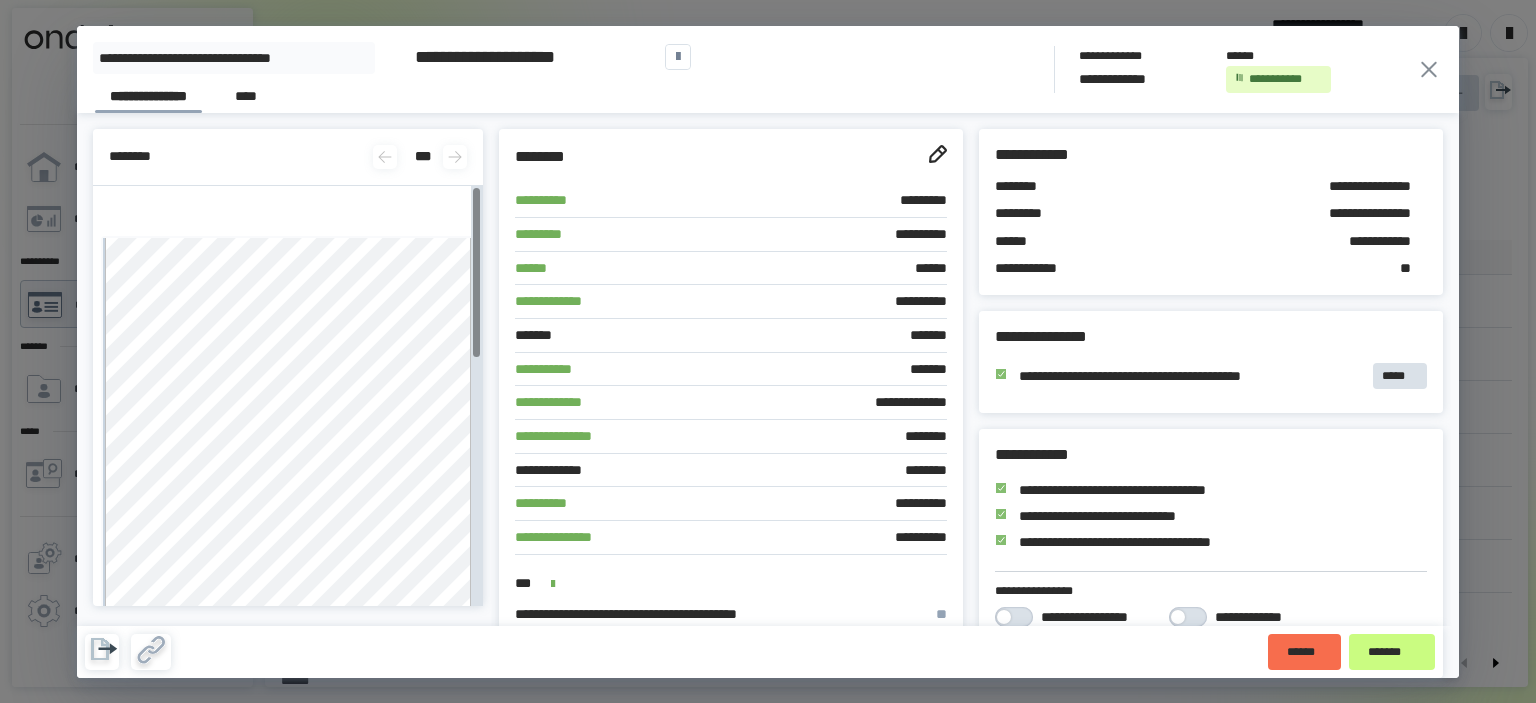 scroll, scrollTop: 330, scrollLeft: 0, axis: vertical 